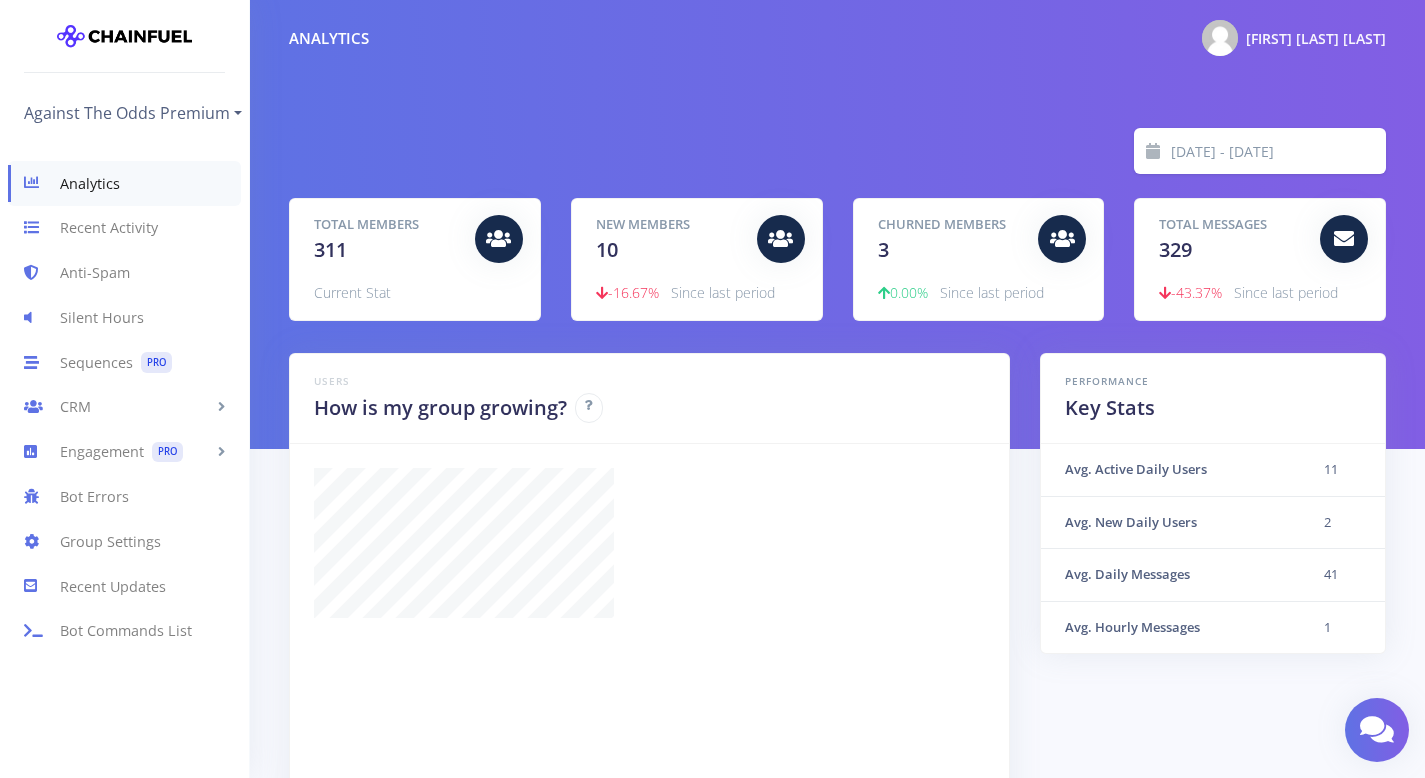 scroll, scrollTop: 0, scrollLeft: 0, axis: both 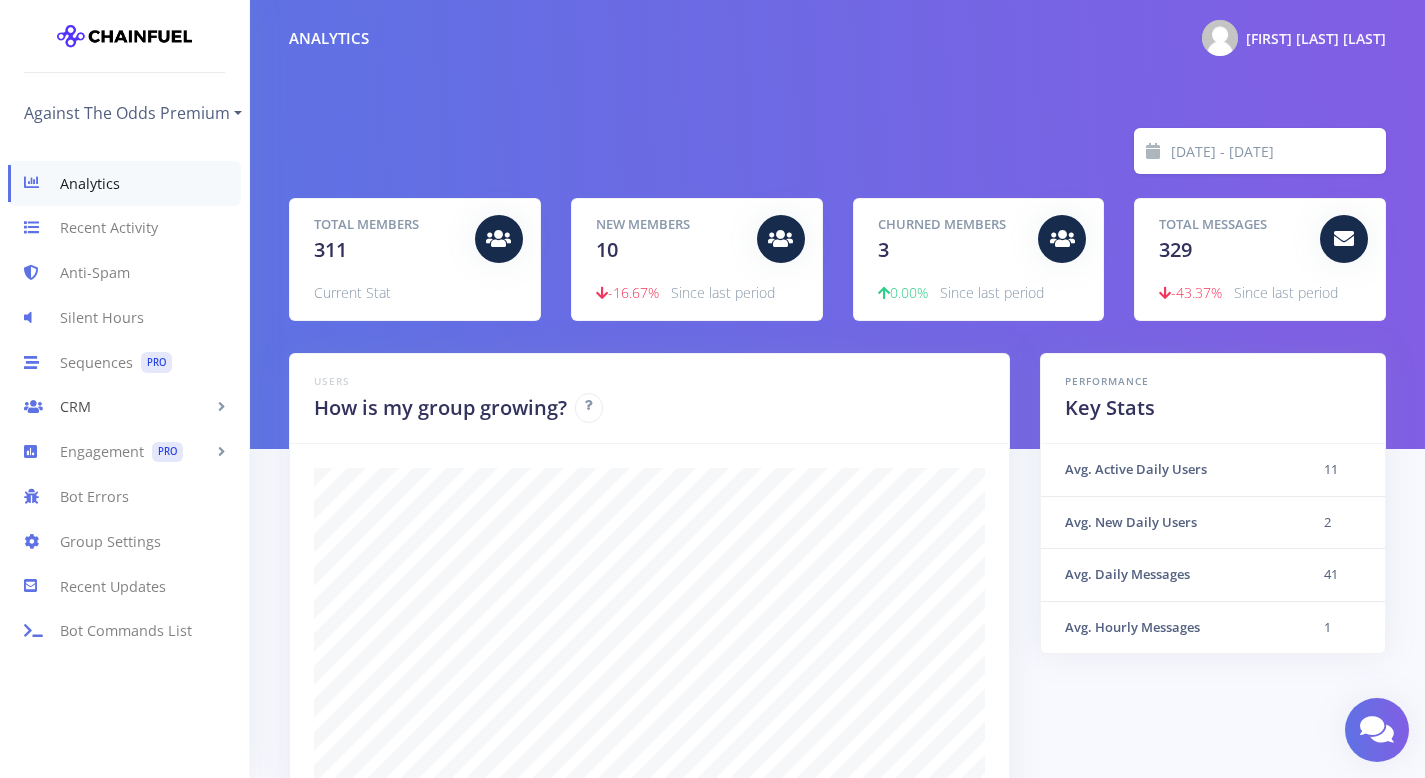 click on "CRM" at bounding box center (124, 407) 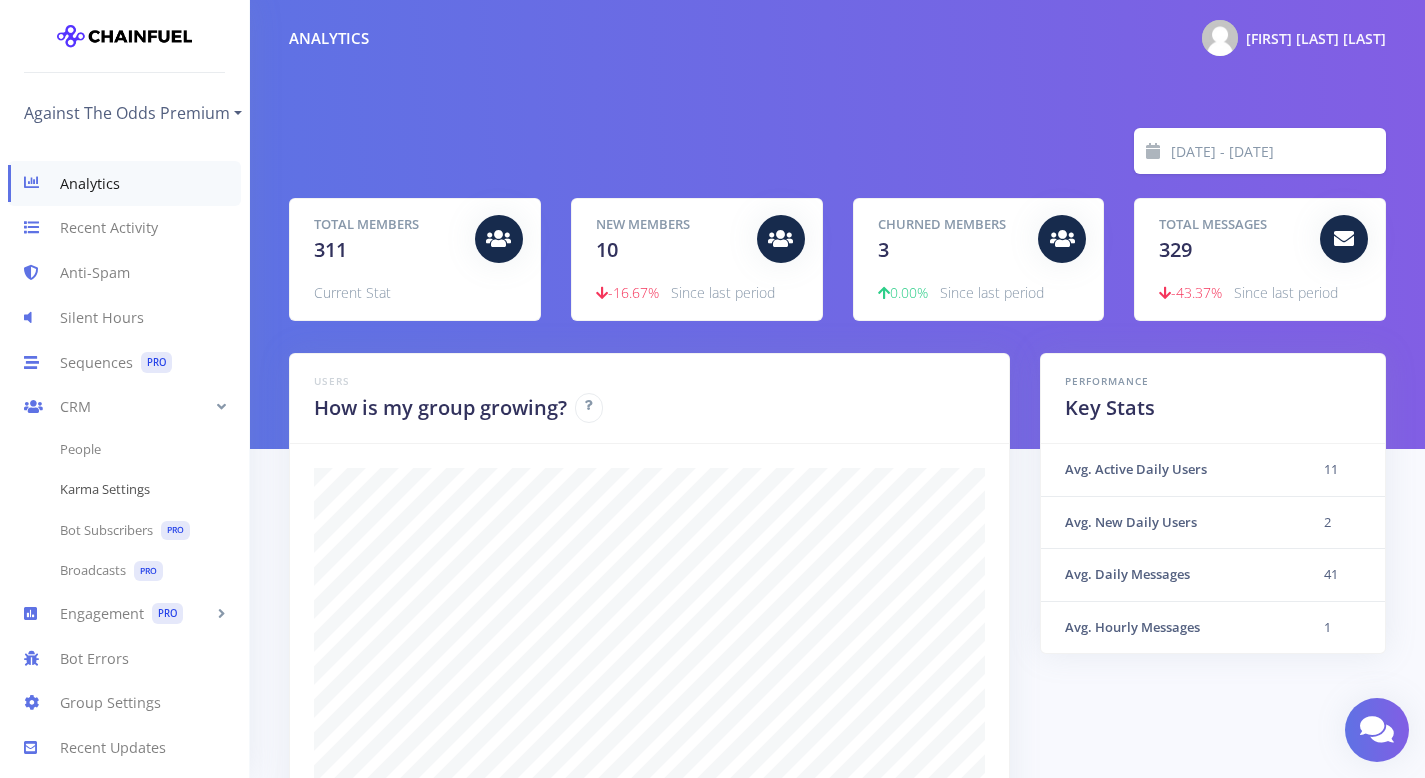 click on "Karma Settings" at bounding box center (124, 490) 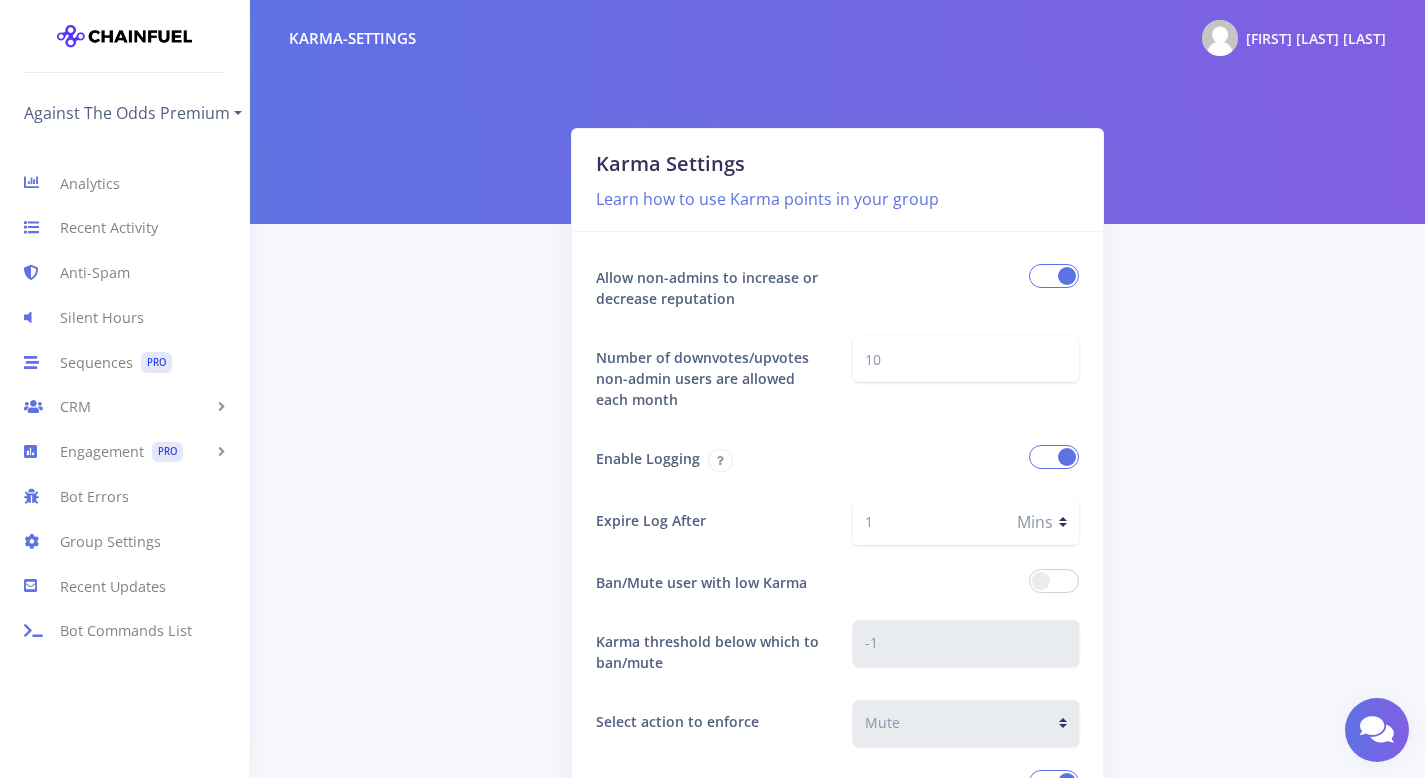 scroll, scrollTop: 0, scrollLeft: 0, axis: both 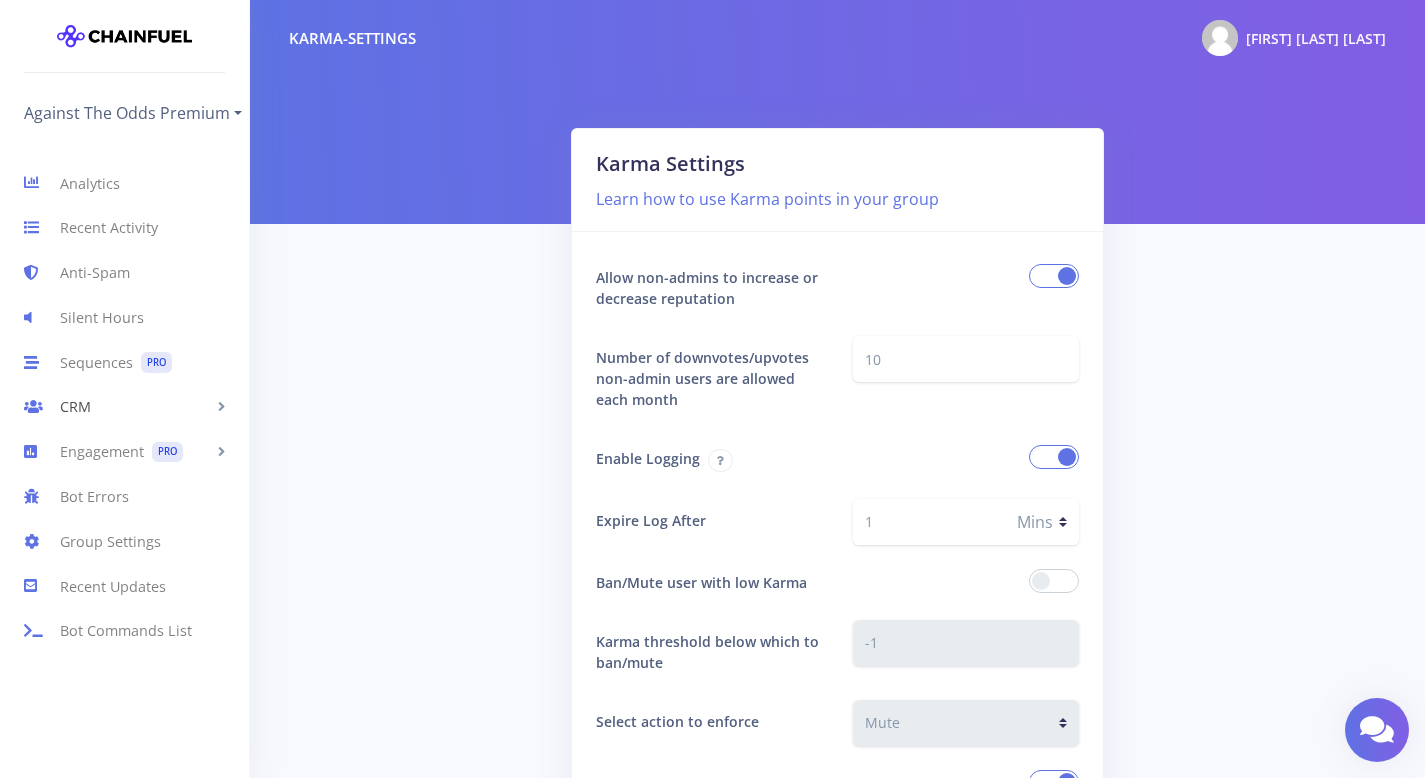 click on "CRM" at bounding box center [124, 407] 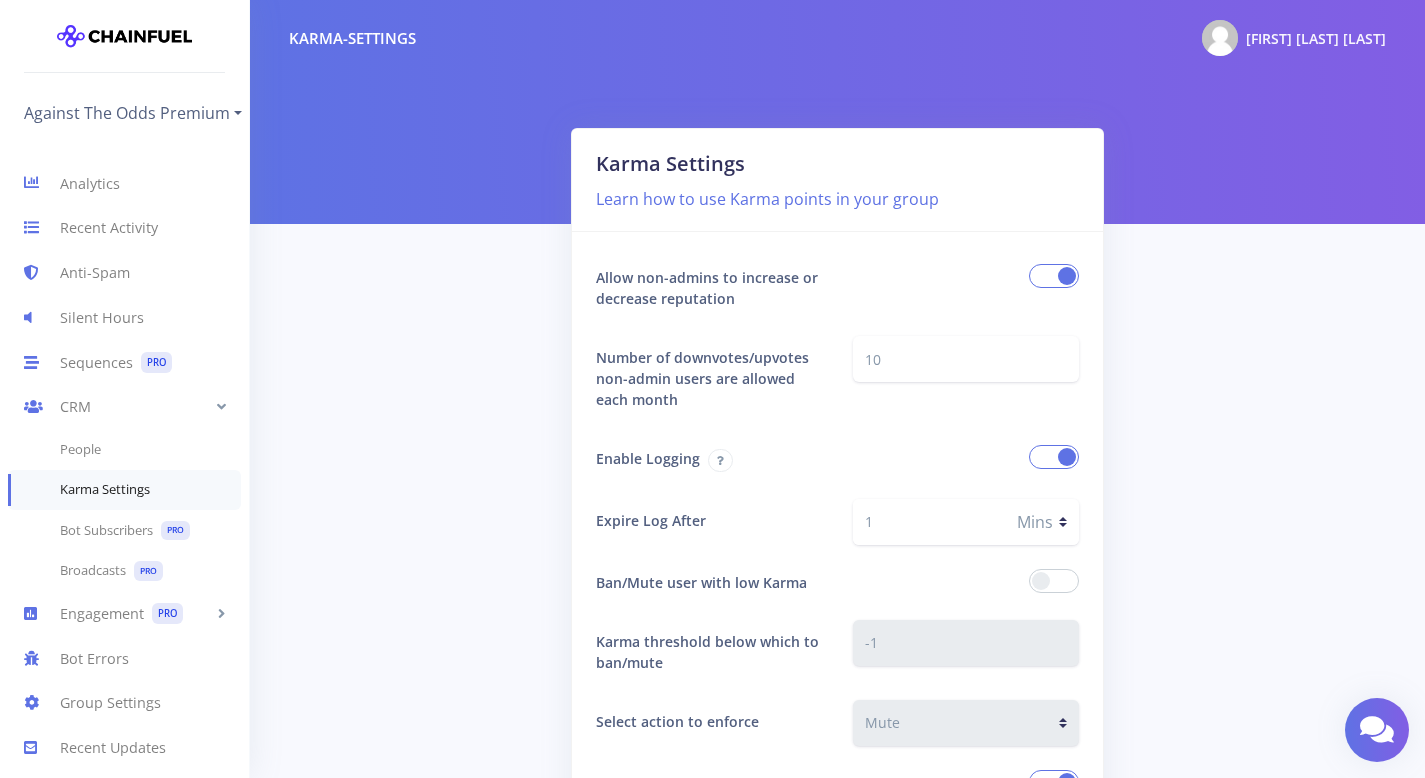 drag, startPoint x: 450, startPoint y: 271, endPoint x: 369, endPoint y: 257, distance: 82.20097 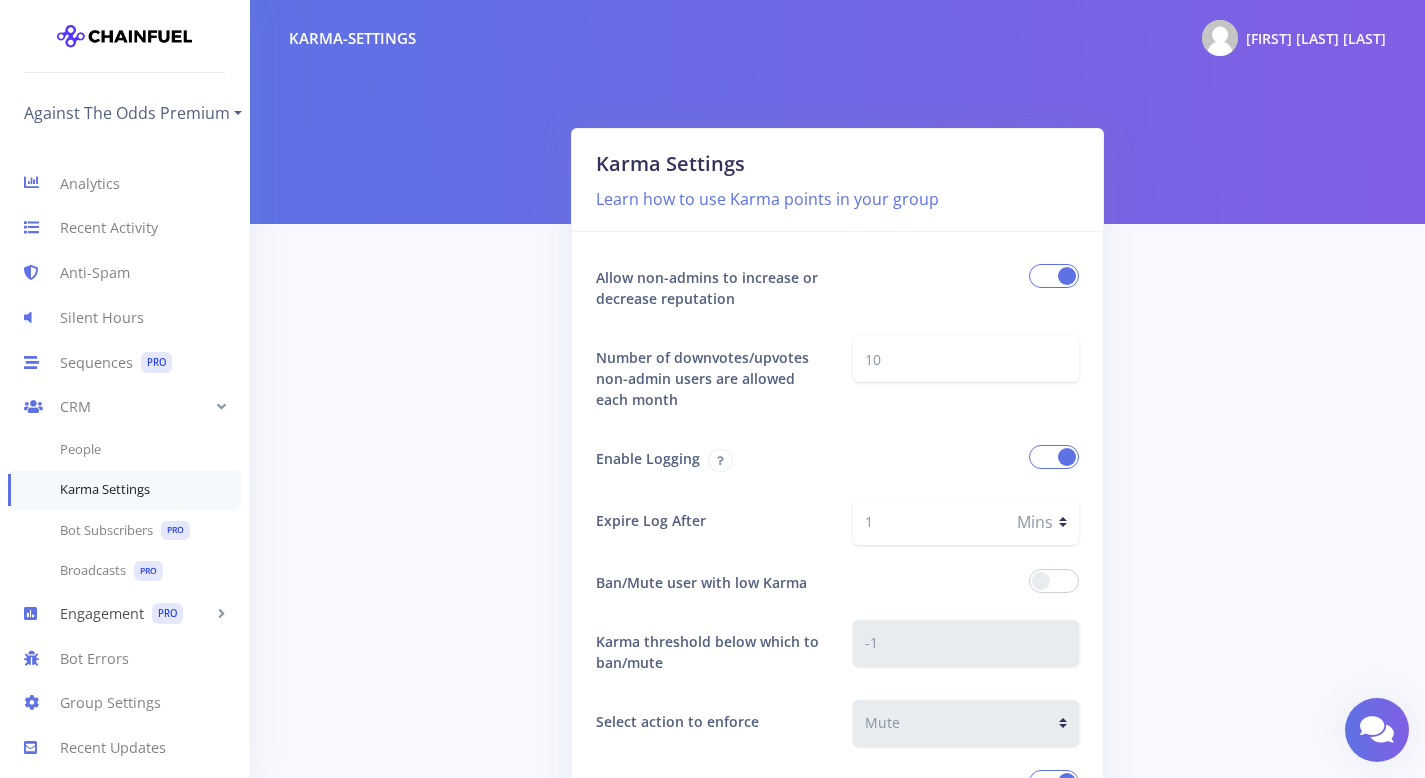click on "Engagement   PRO" at bounding box center [124, 613] 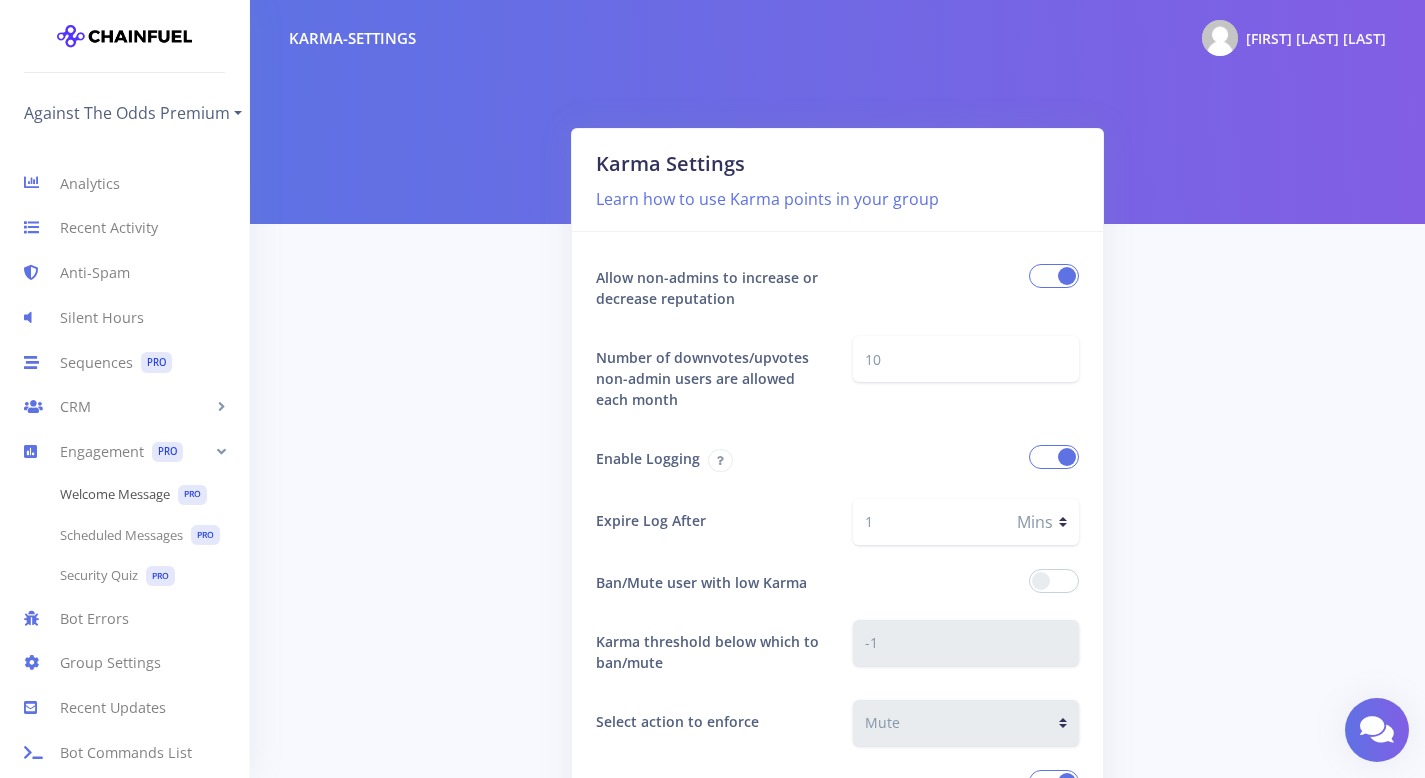 click on "Welcome Message
PRO" at bounding box center [124, 494] 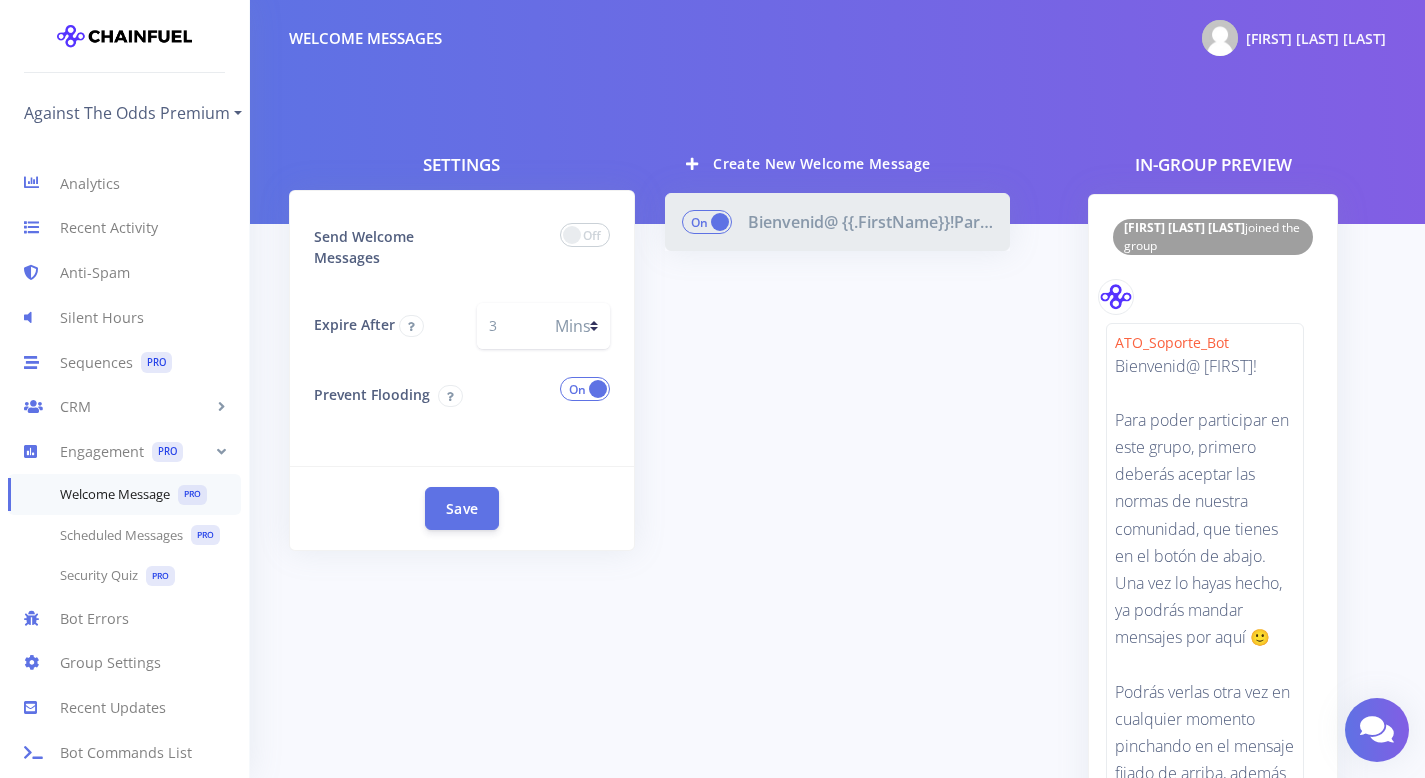 scroll, scrollTop: 61, scrollLeft: 0, axis: vertical 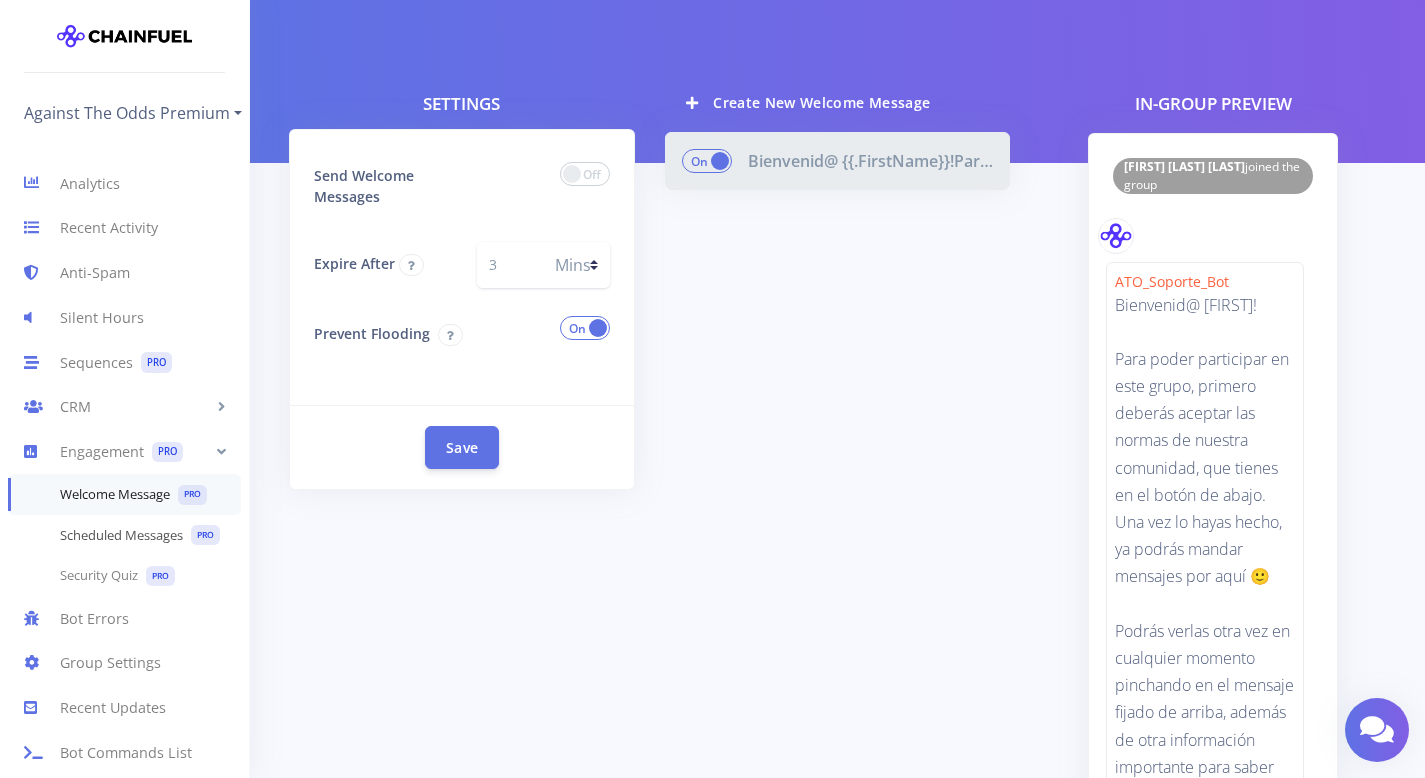 click on "Scheduled Messages
PRO" at bounding box center [124, 535] 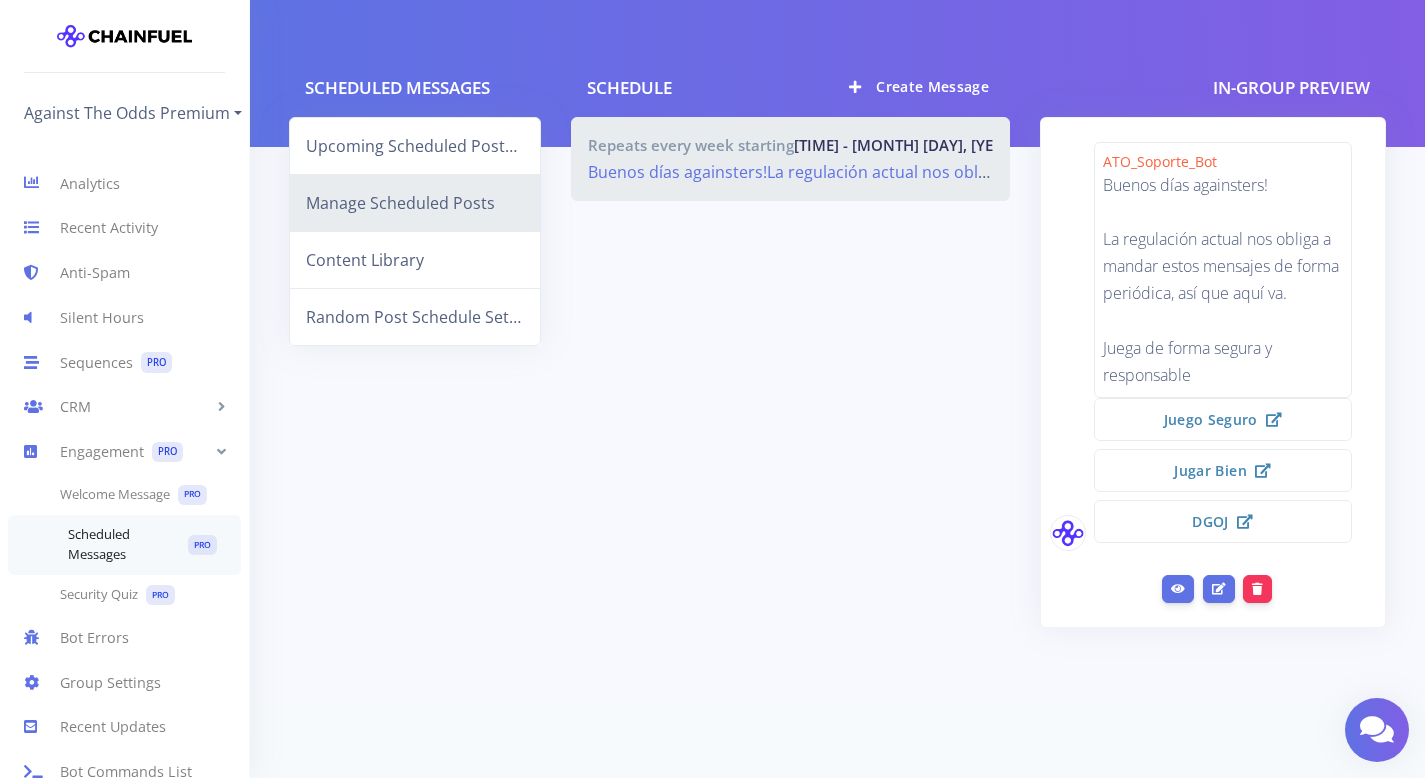 scroll, scrollTop: 78, scrollLeft: 0, axis: vertical 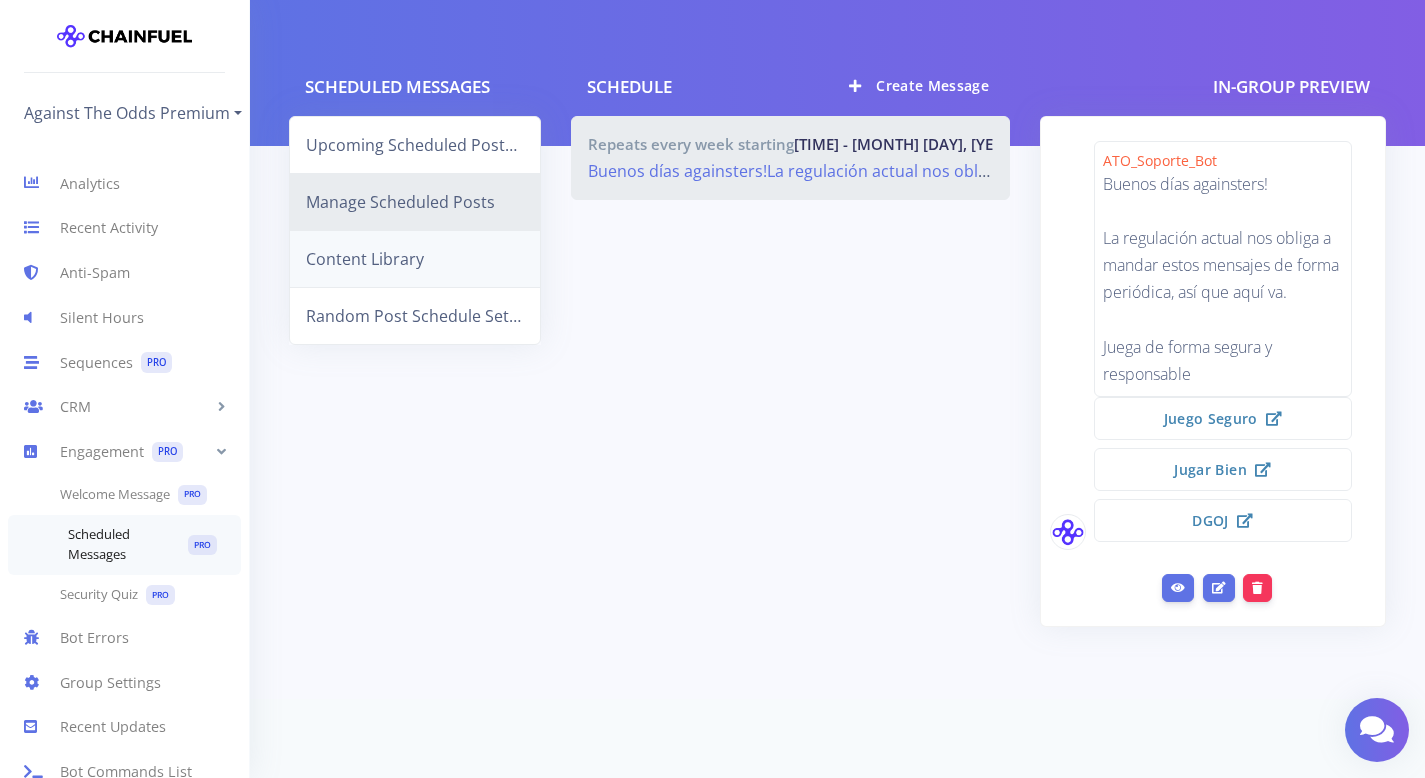 click on "Content Library" at bounding box center (415, 259) 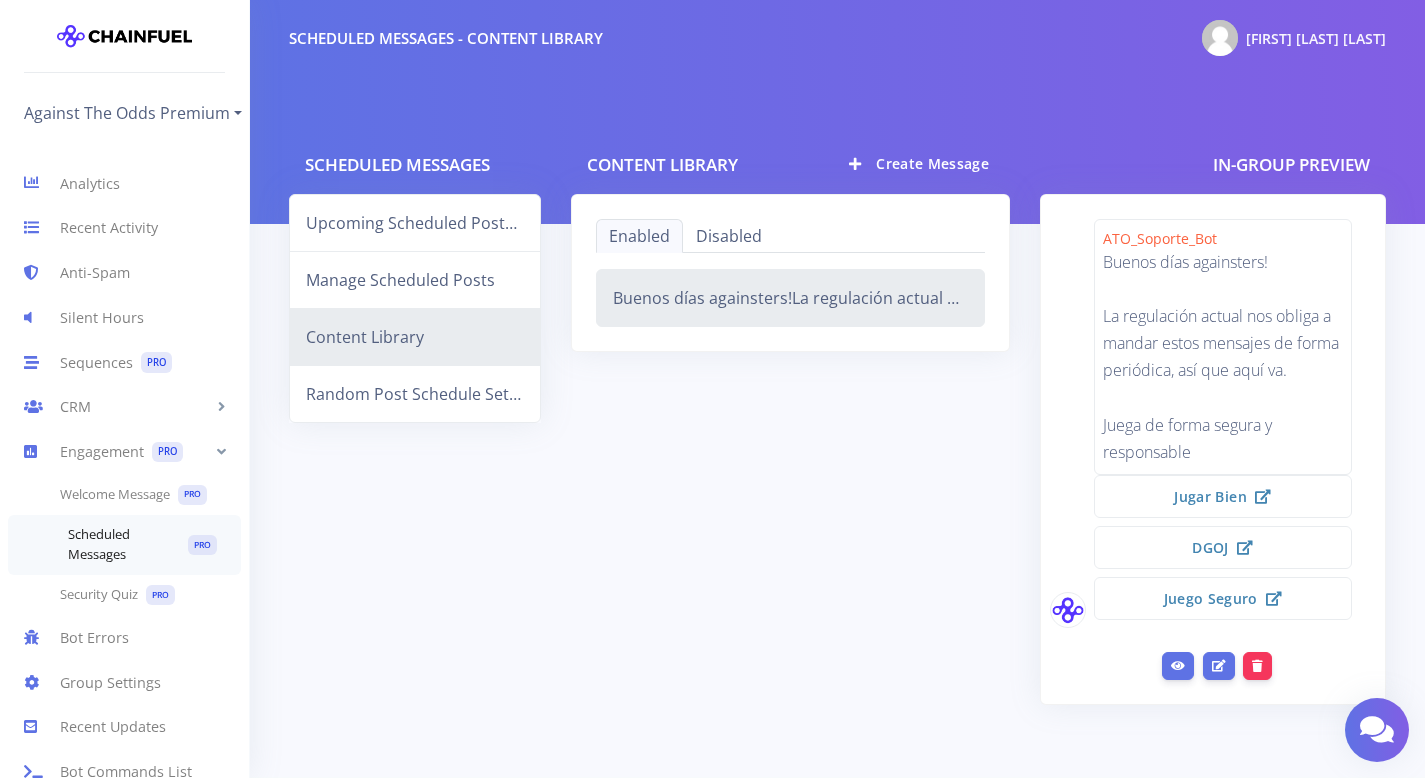 scroll, scrollTop: 0, scrollLeft: 0, axis: both 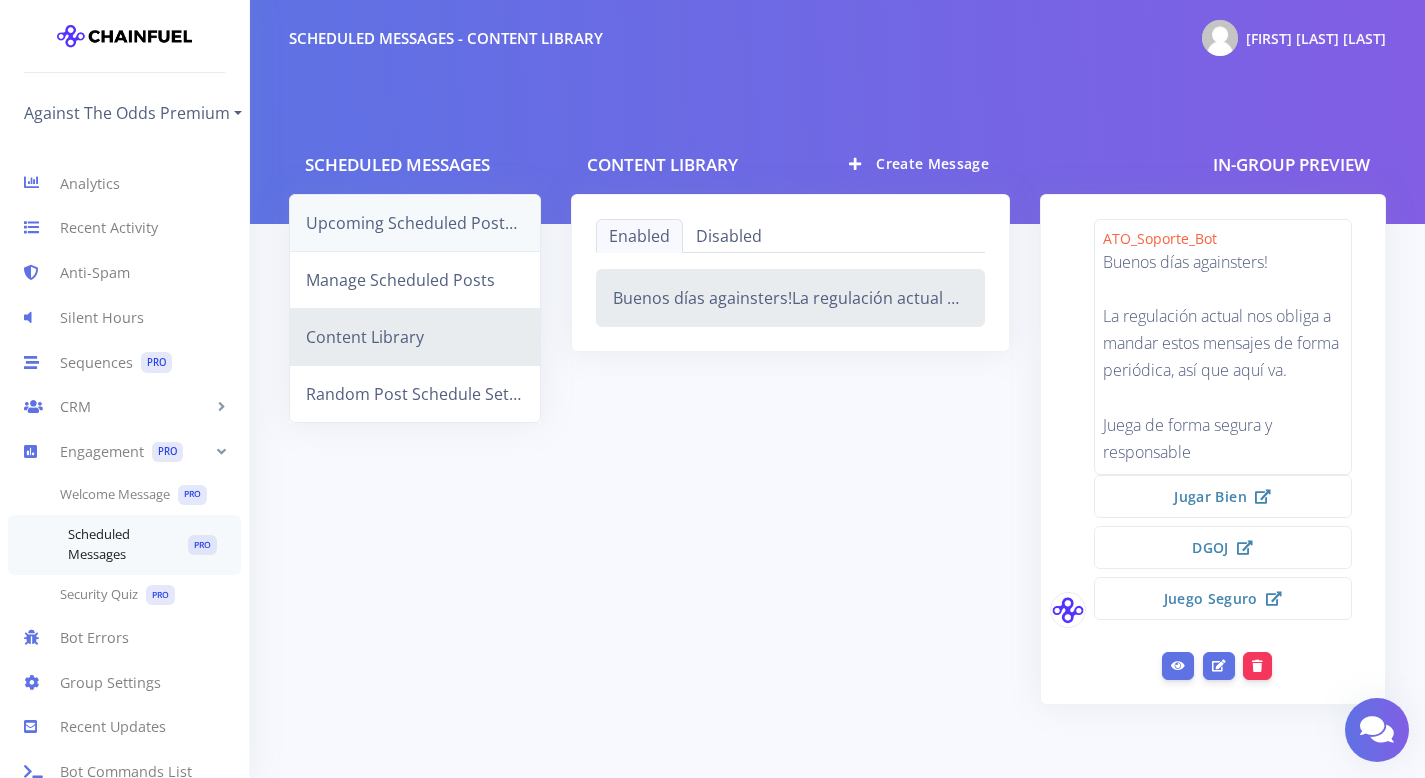 click on "Upcoming Scheduled Posts This Week" at bounding box center (415, 223) 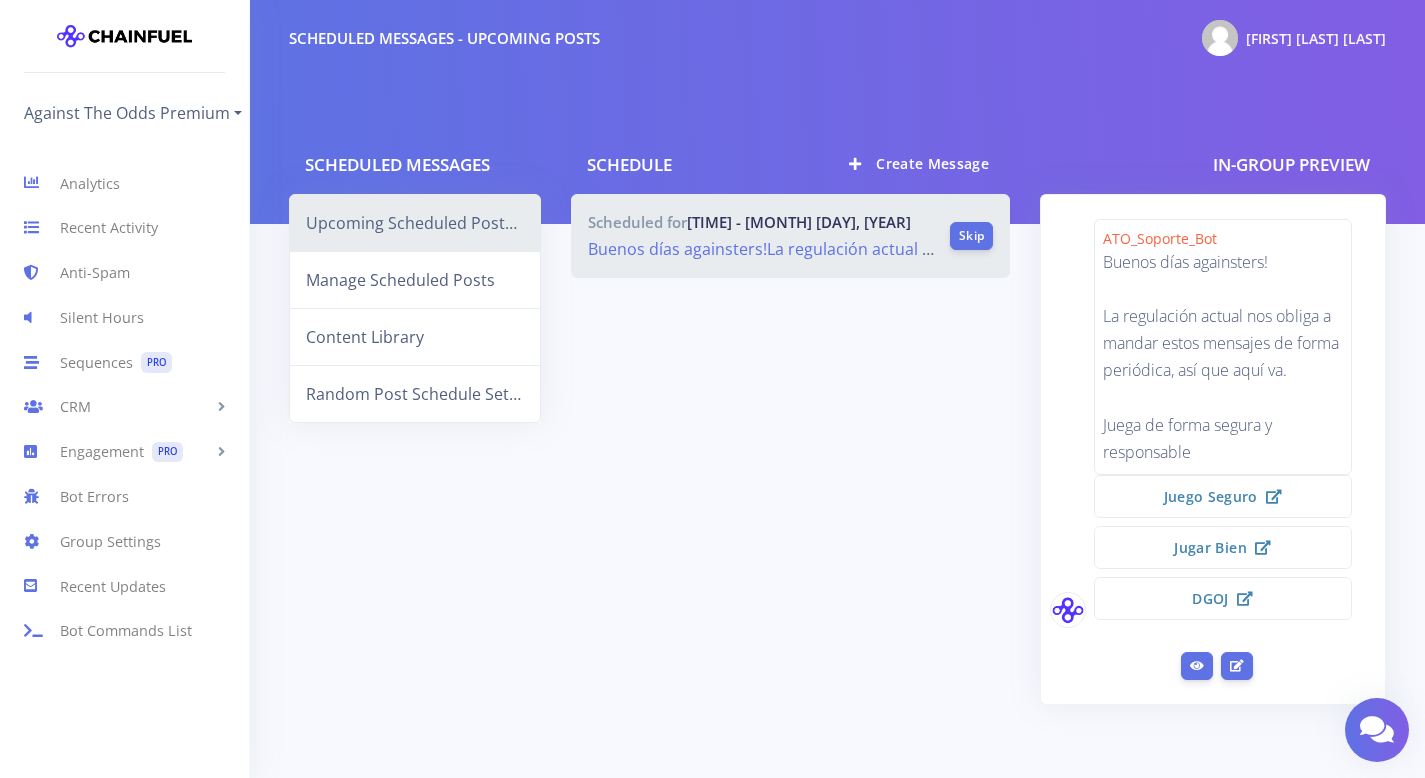 scroll, scrollTop: 0, scrollLeft: 0, axis: both 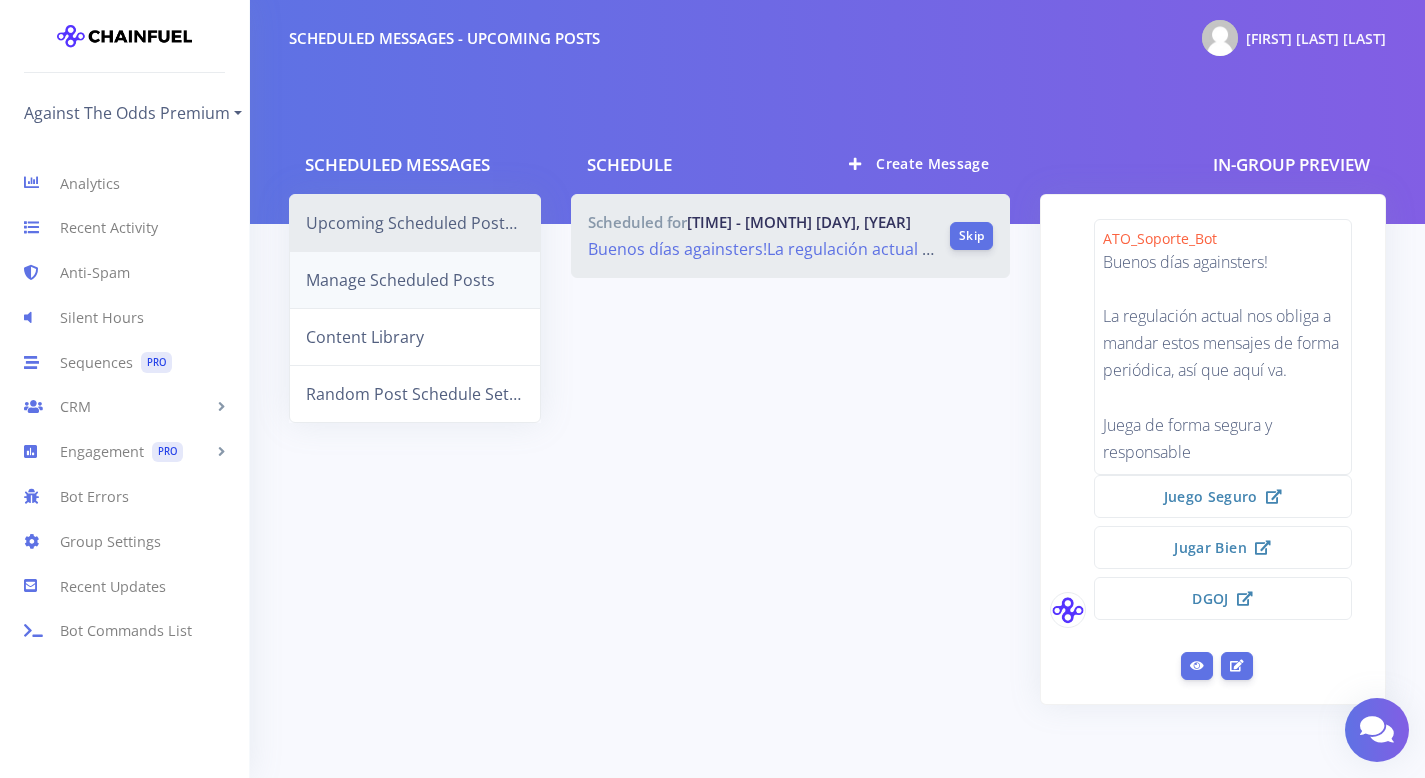 click on "Manage Scheduled Posts" at bounding box center [415, 280] 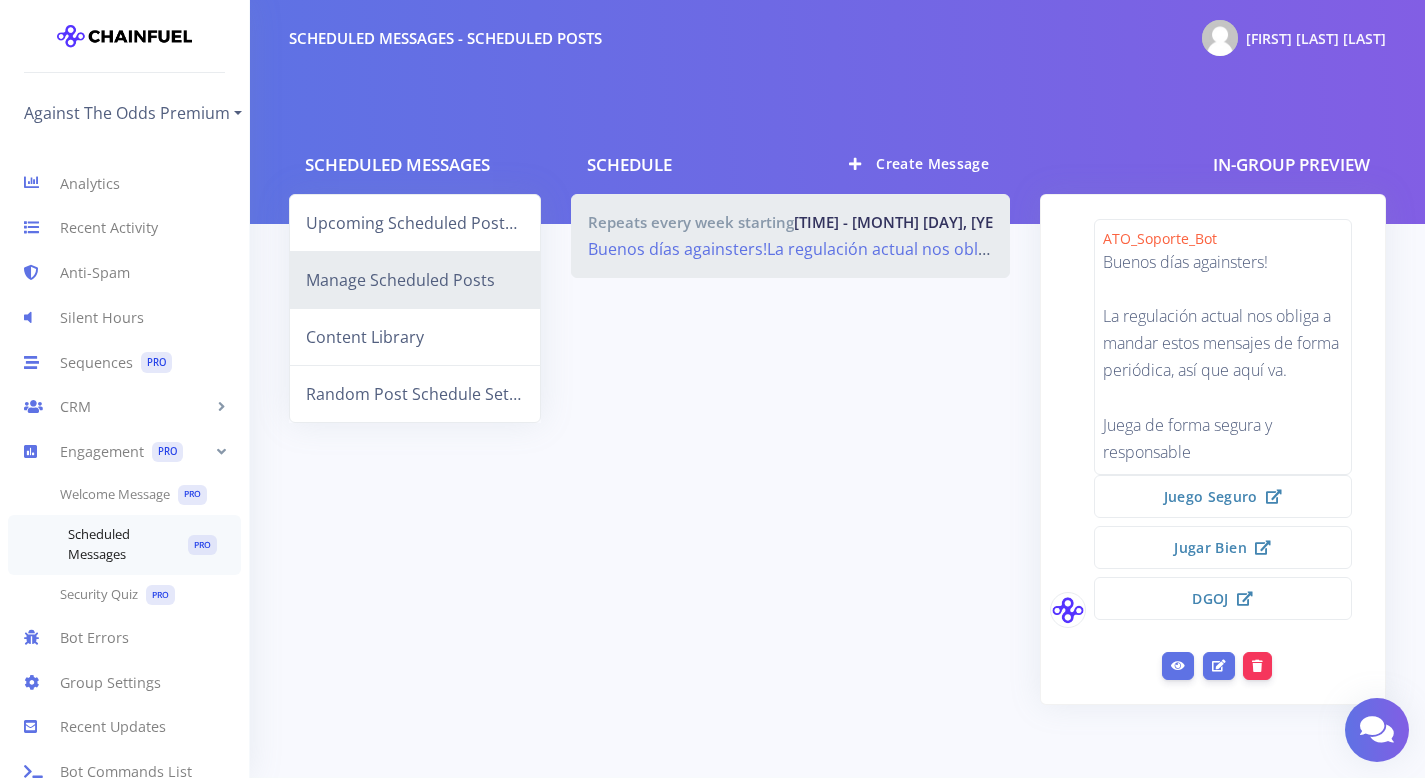 scroll, scrollTop: 0, scrollLeft: 0, axis: both 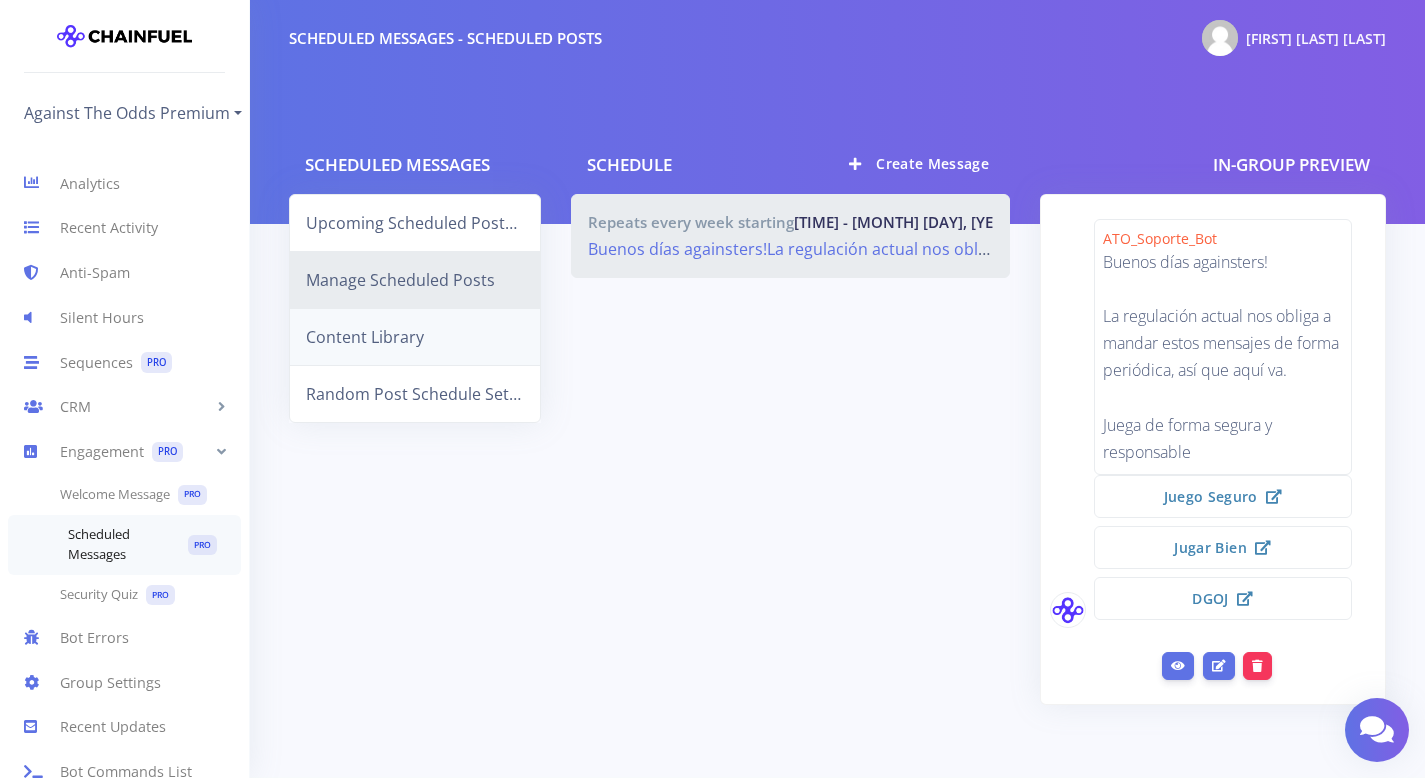 click on "Content Library" at bounding box center [415, 337] 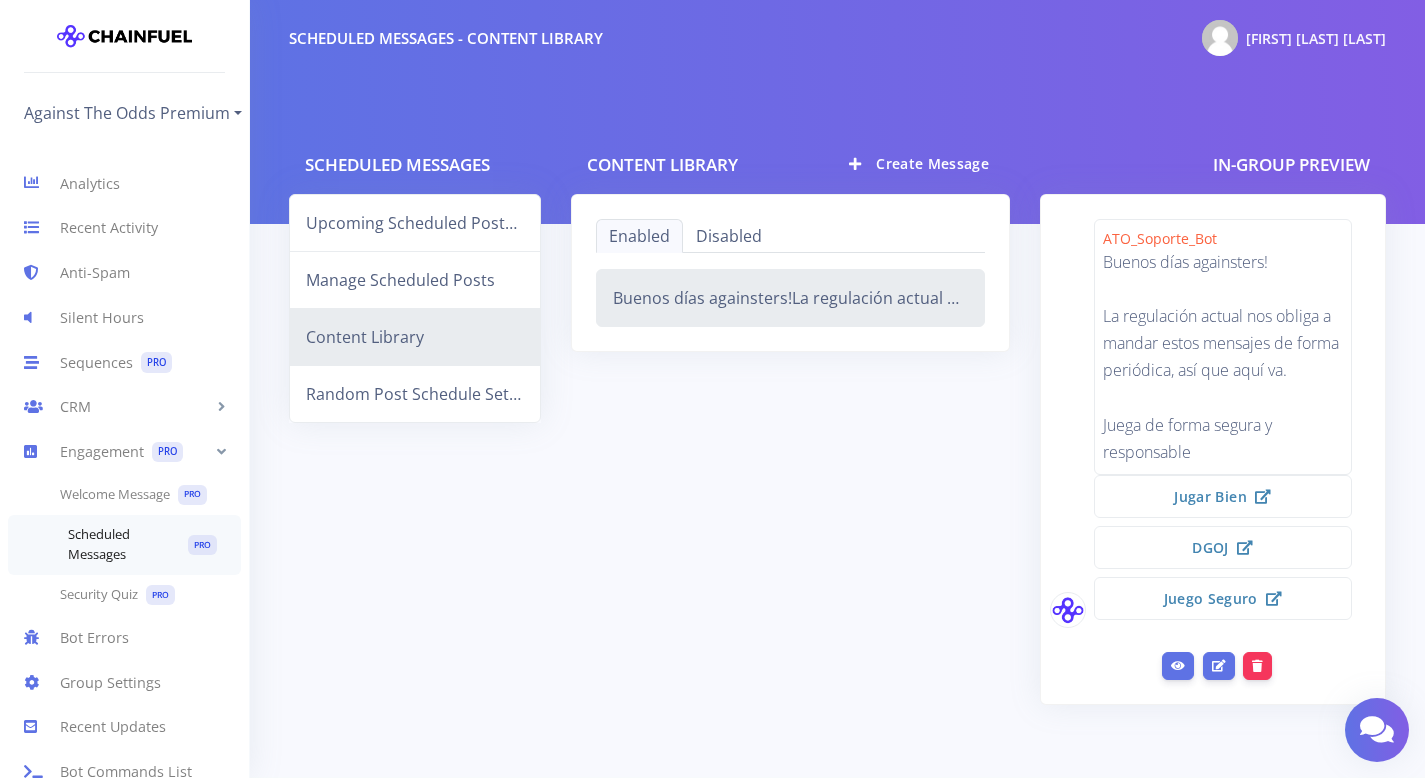 scroll, scrollTop: 0, scrollLeft: 0, axis: both 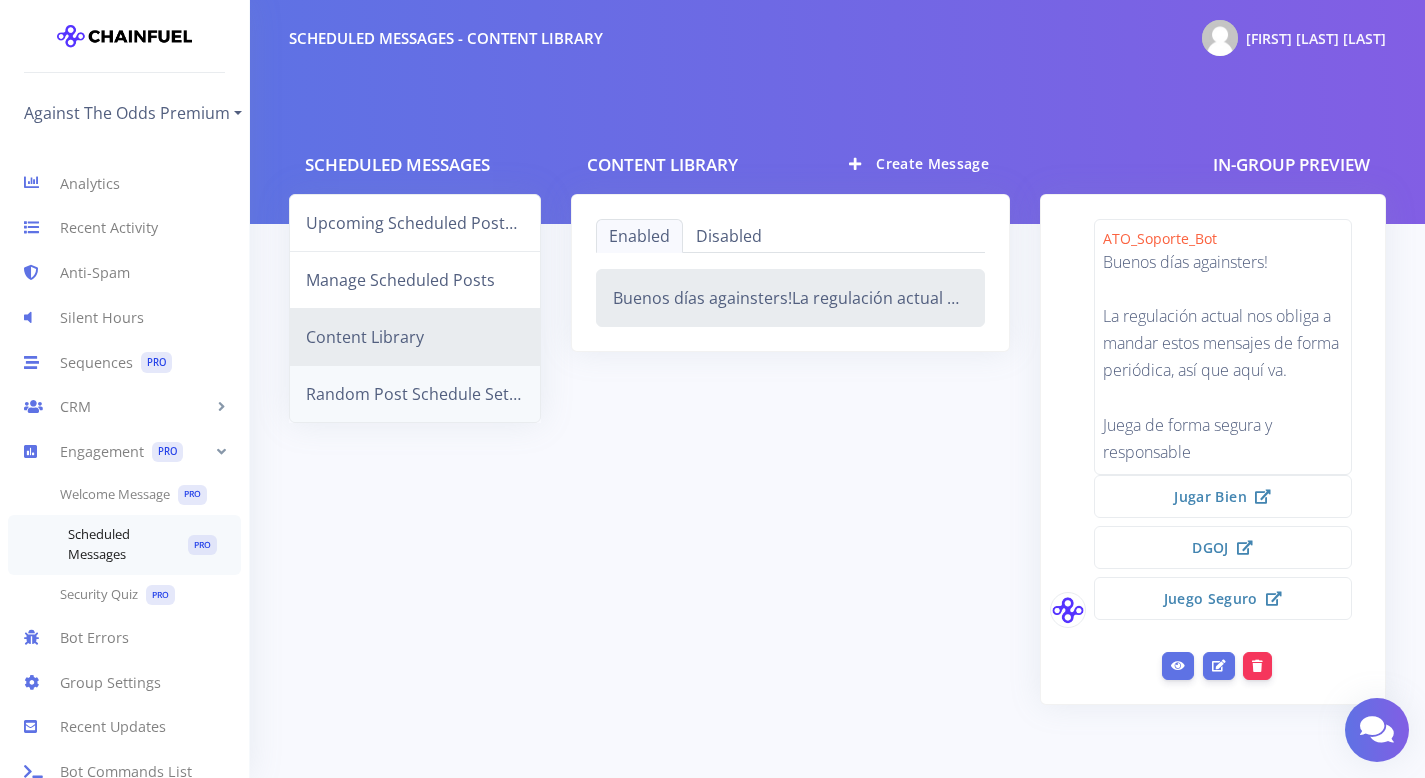 click on "Random Post Schedule Settings" at bounding box center (415, 394) 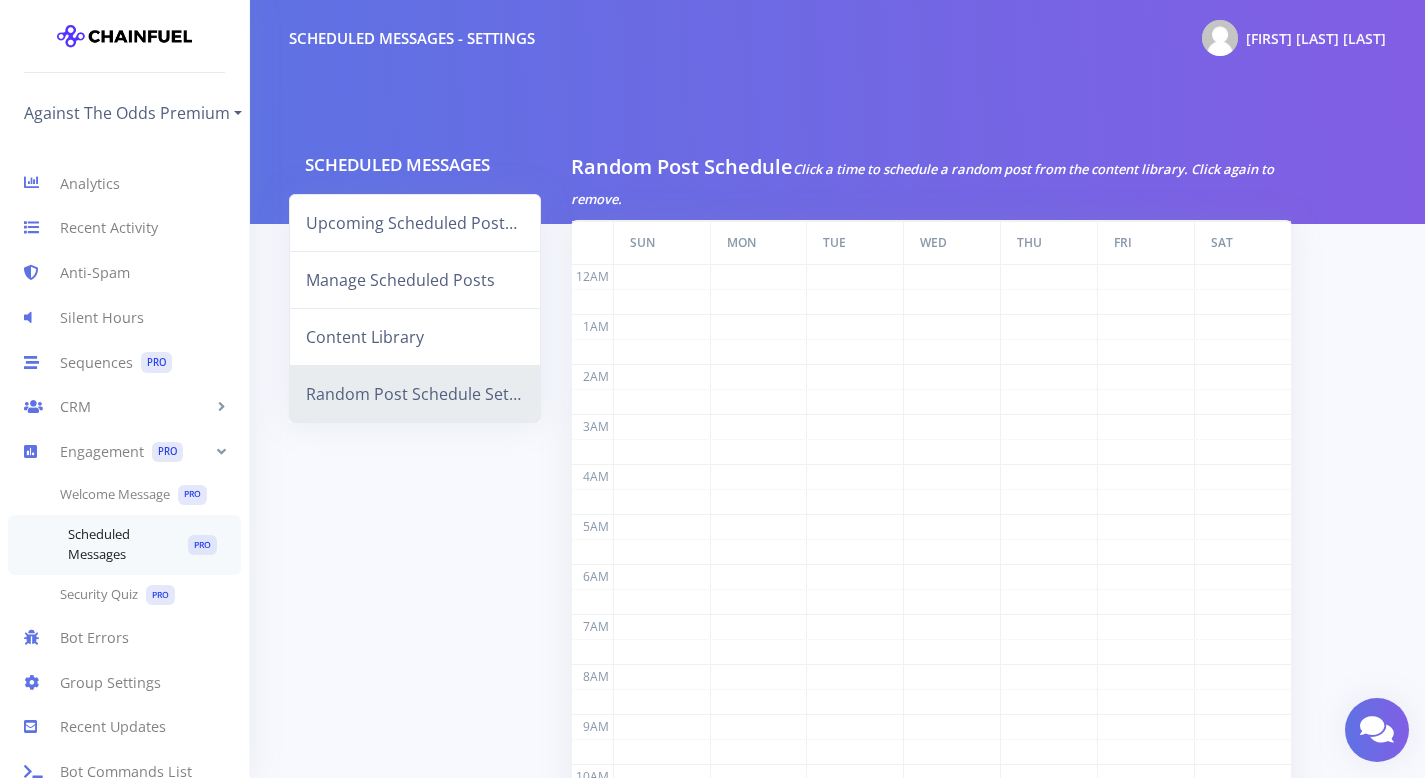 scroll, scrollTop: 0, scrollLeft: 0, axis: both 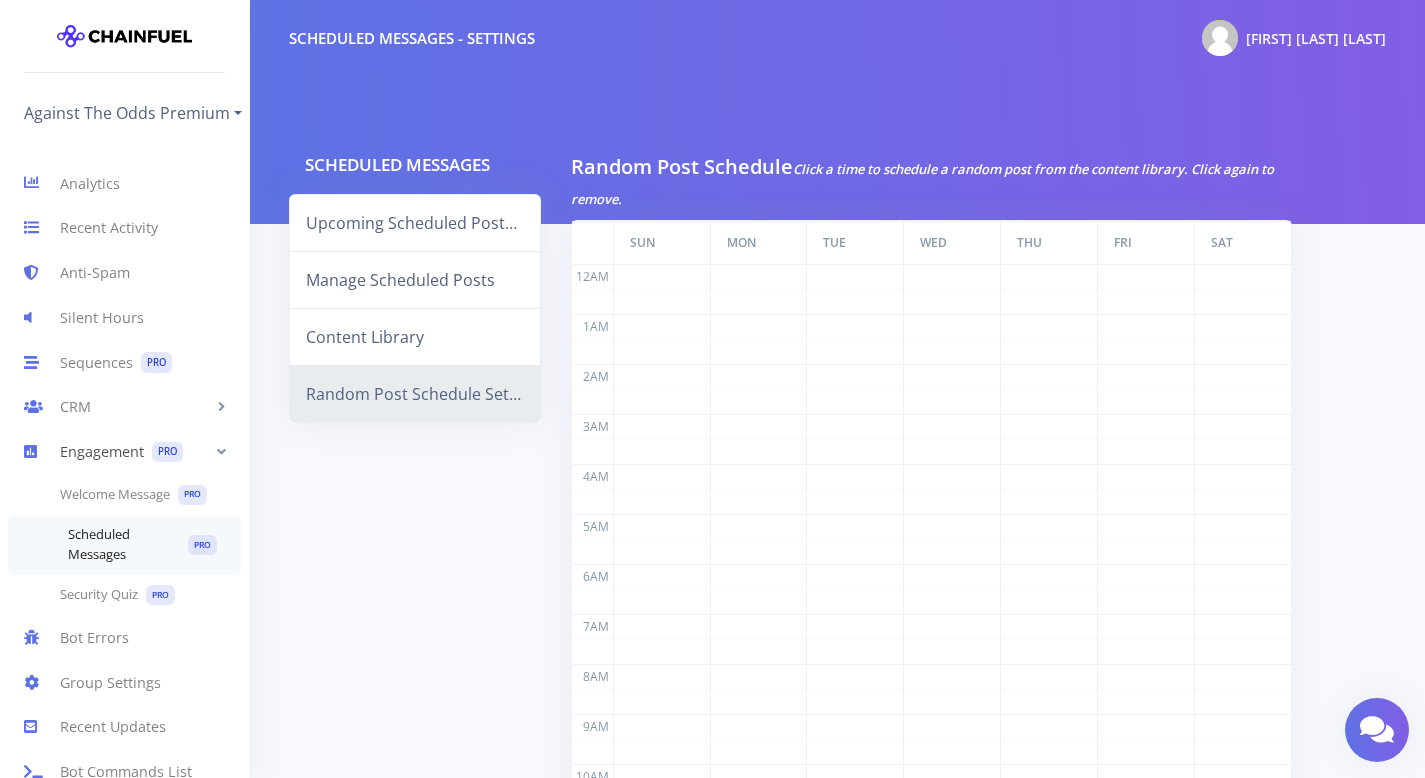 click on "Engagement   PRO" at bounding box center [124, 452] 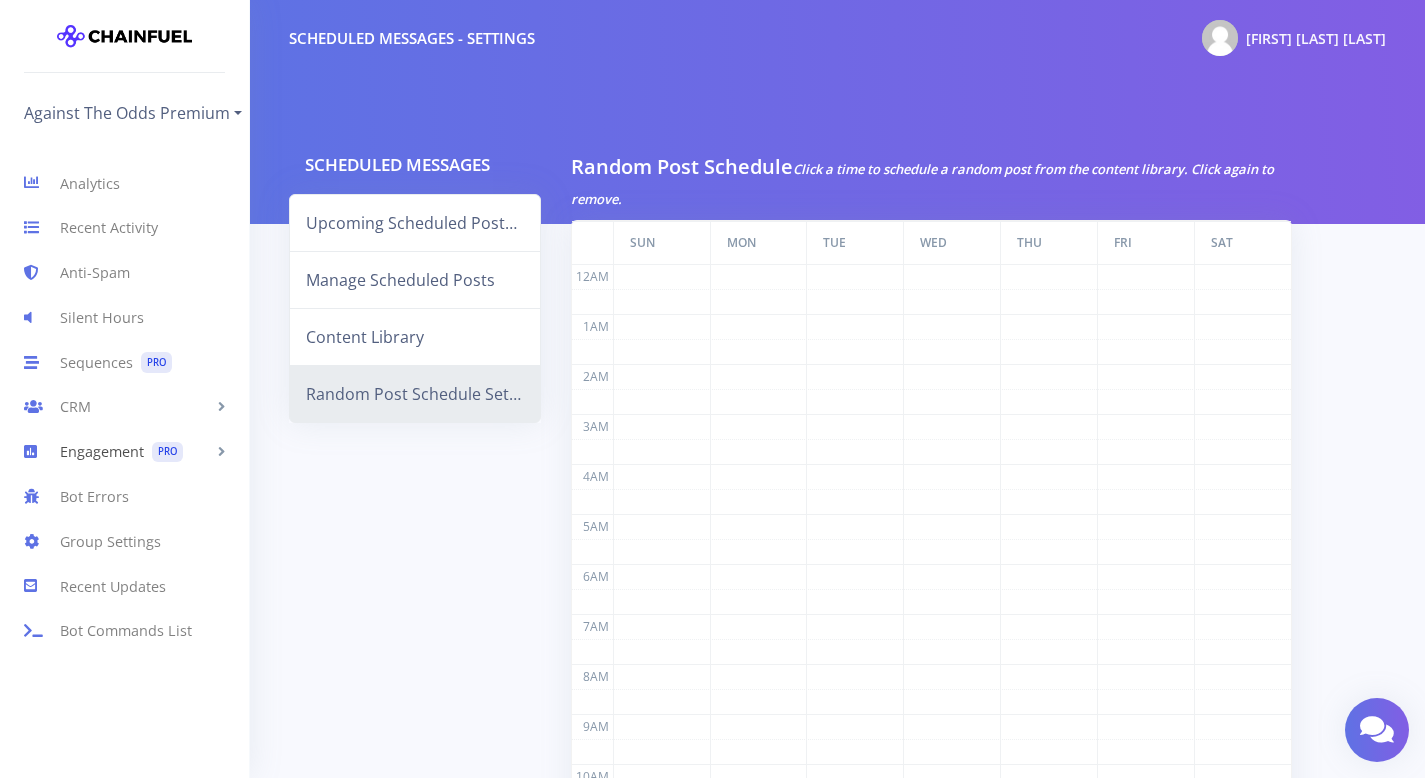 click on "Engagement   PRO" at bounding box center (124, 452) 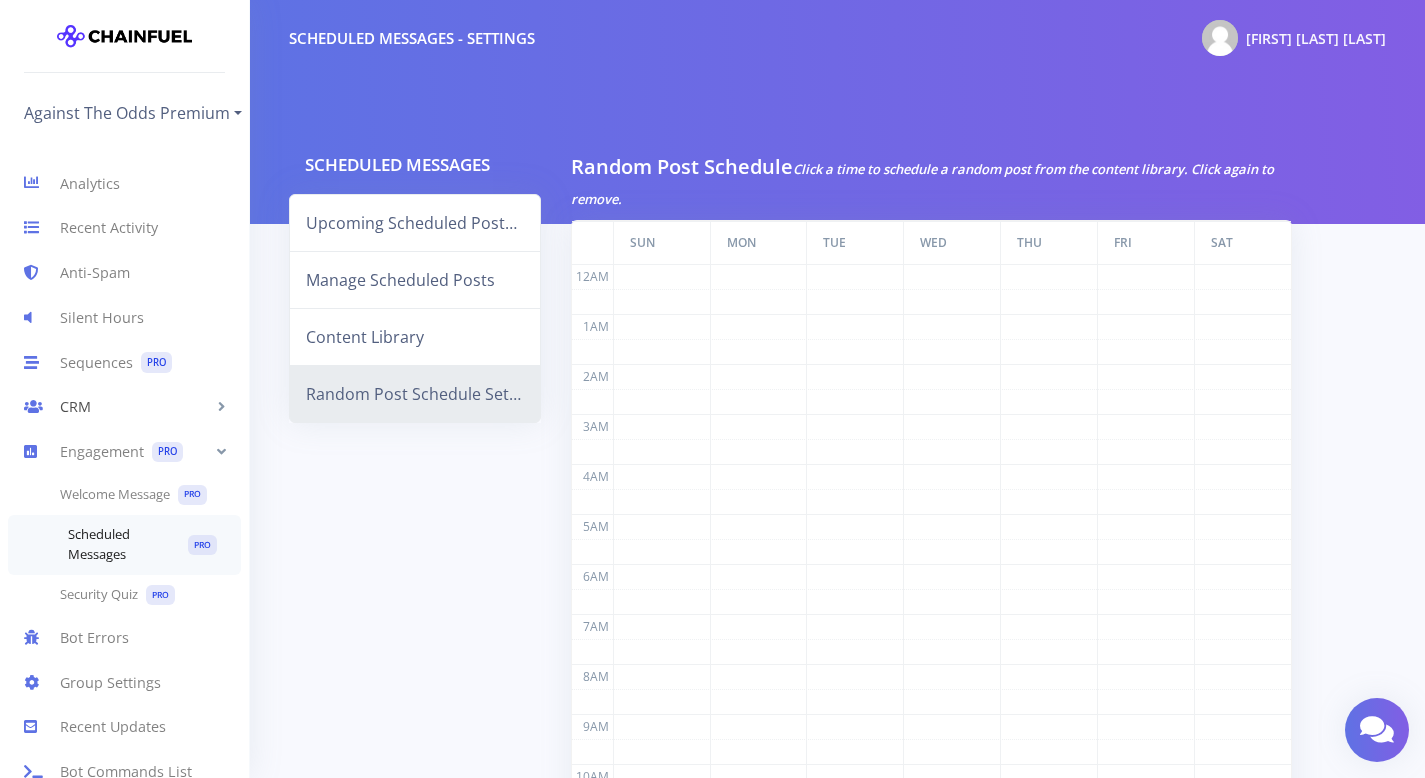 click on "CRM" at bounding box center [124, 407] 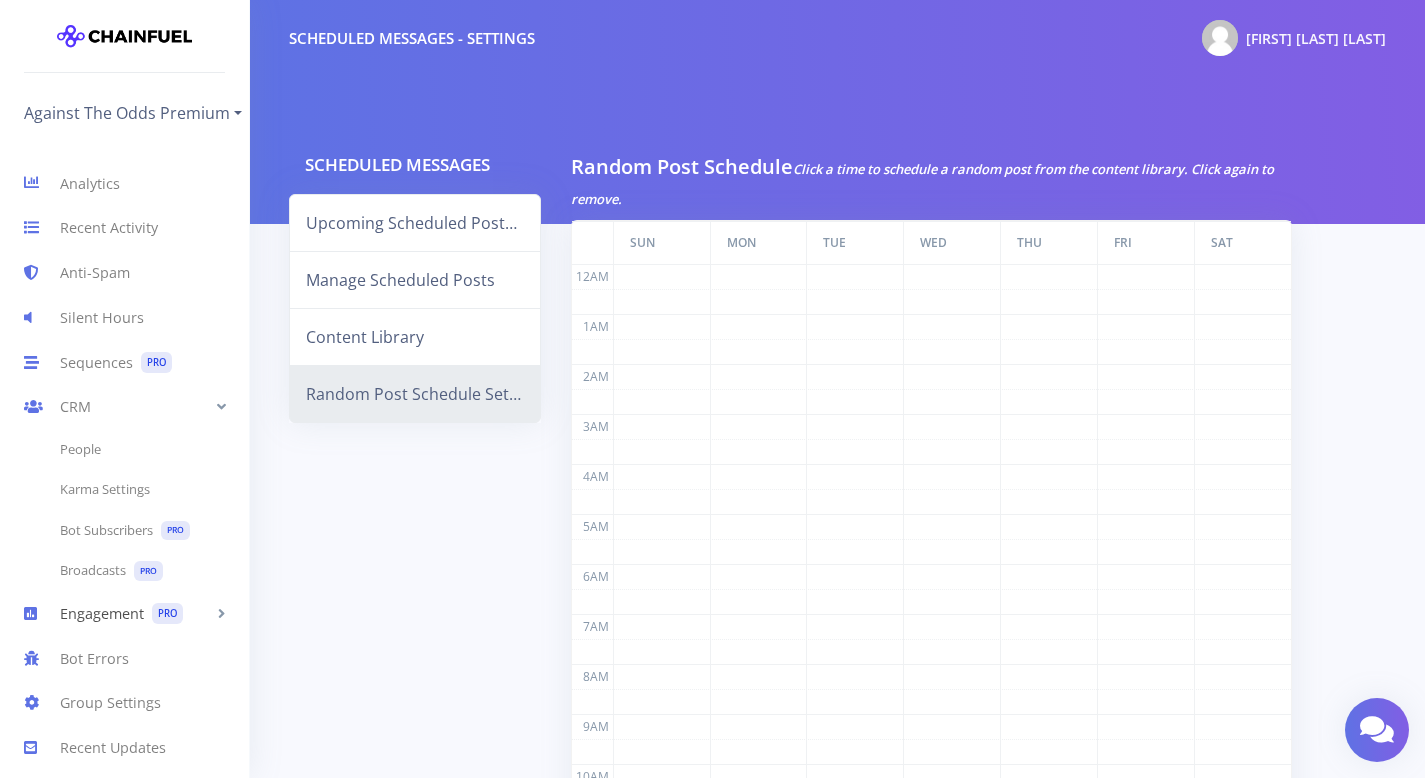 click on "Engagement   PRO" at bounding box center (124, 613) 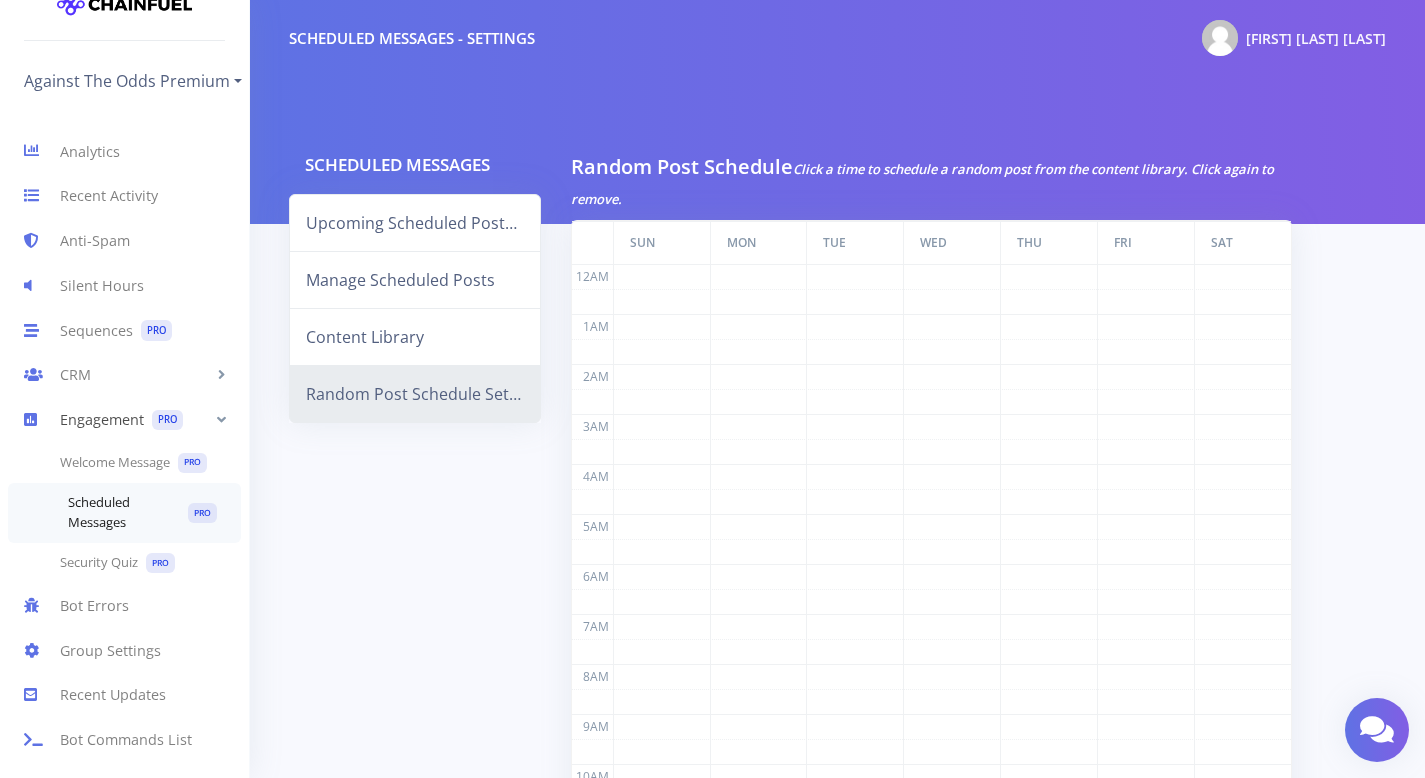 scroll, scrollTop: 47, scrollLeft: 0, axis: vertical 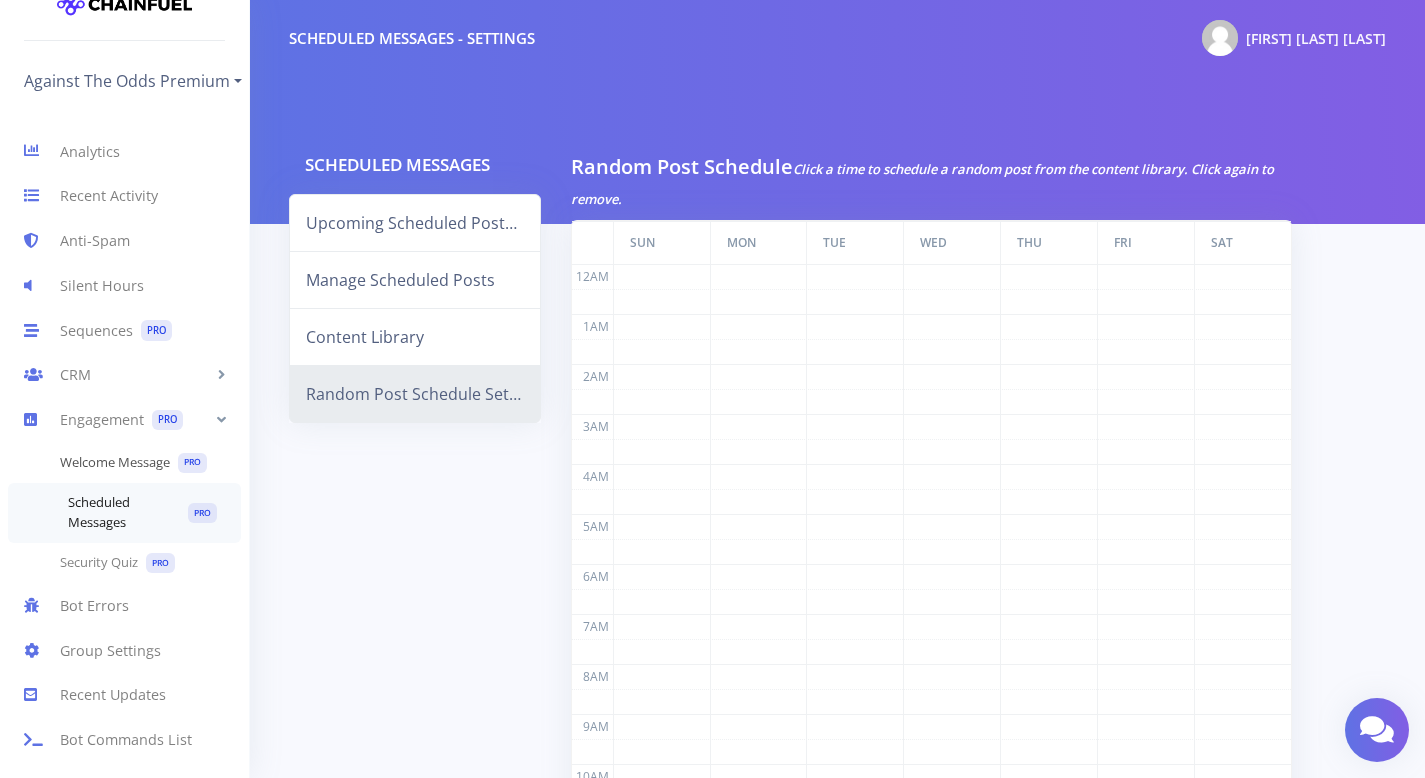 click on "Welcome Message
PRO" at bounding box center (124, 462) 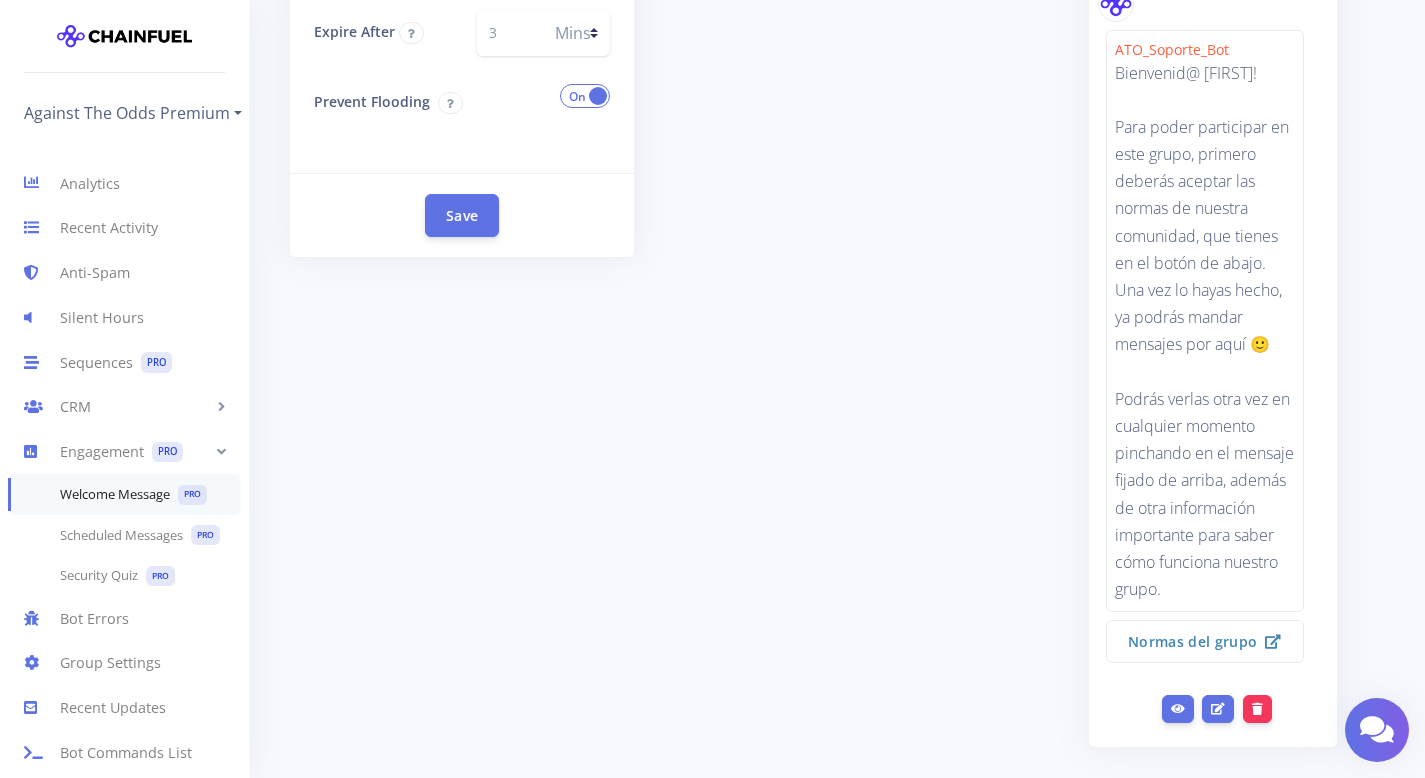 scroll, scrollTop: 48, scrollLeft: 0, axis: vertical 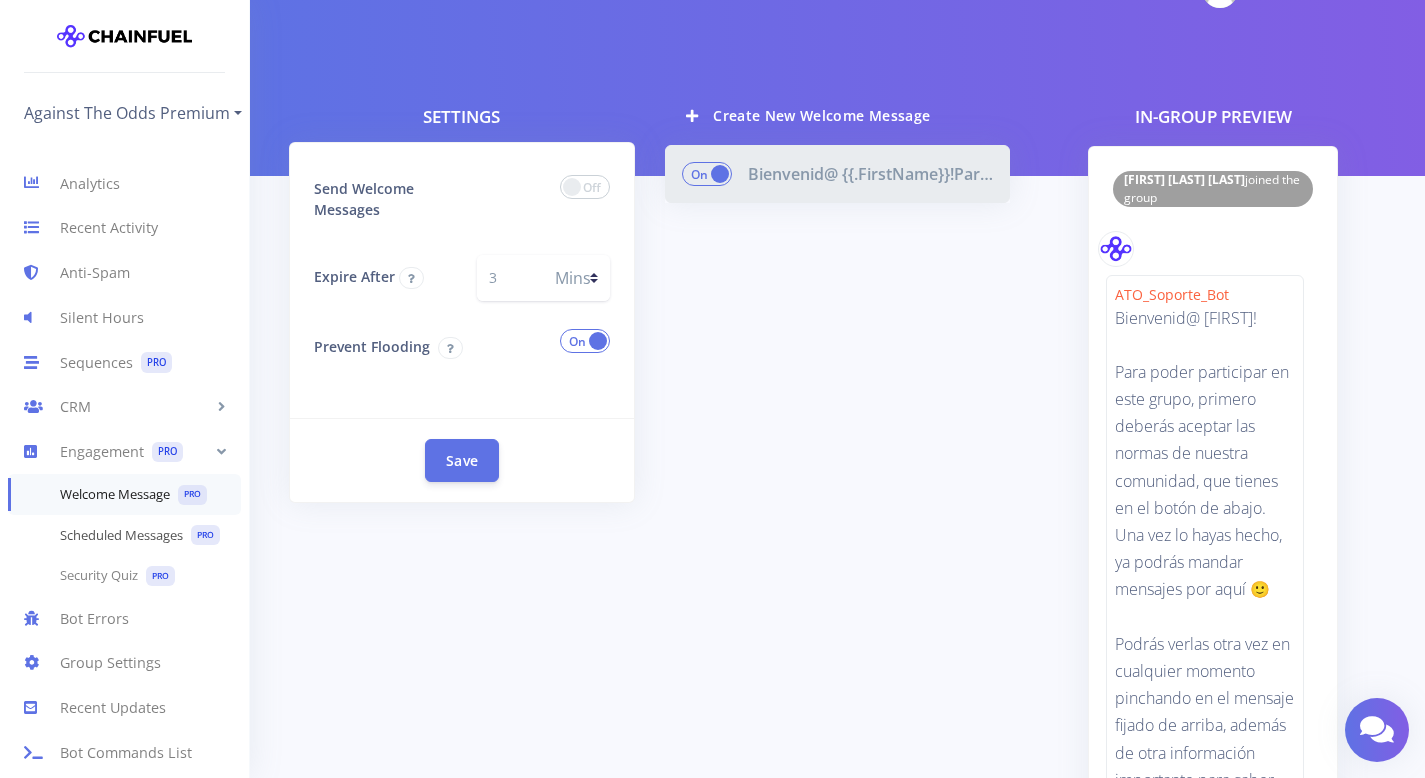 click on "Scheduled Messages
PRO" at bounding box center (124, 535) 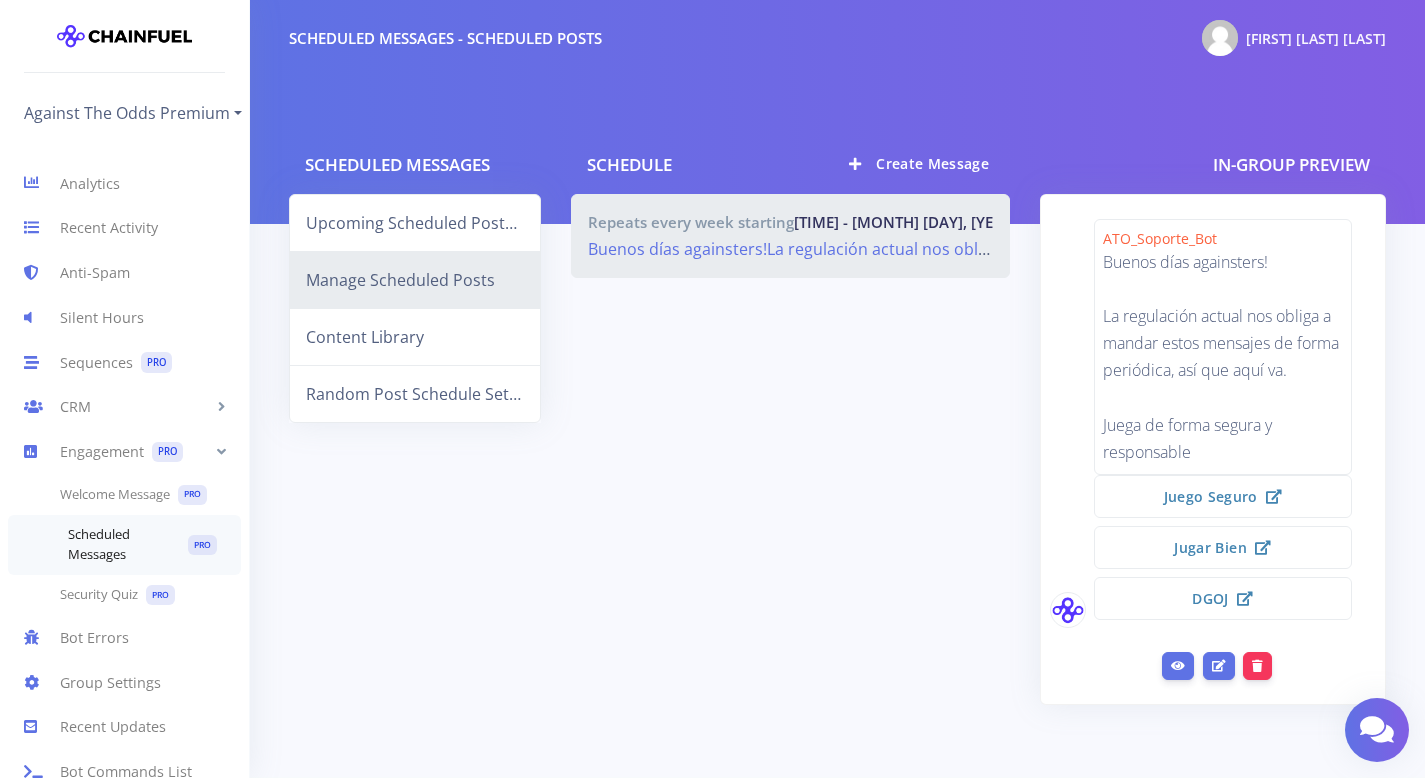 scroll, scrollTop: 0, scrollLeft: 0, axis: both 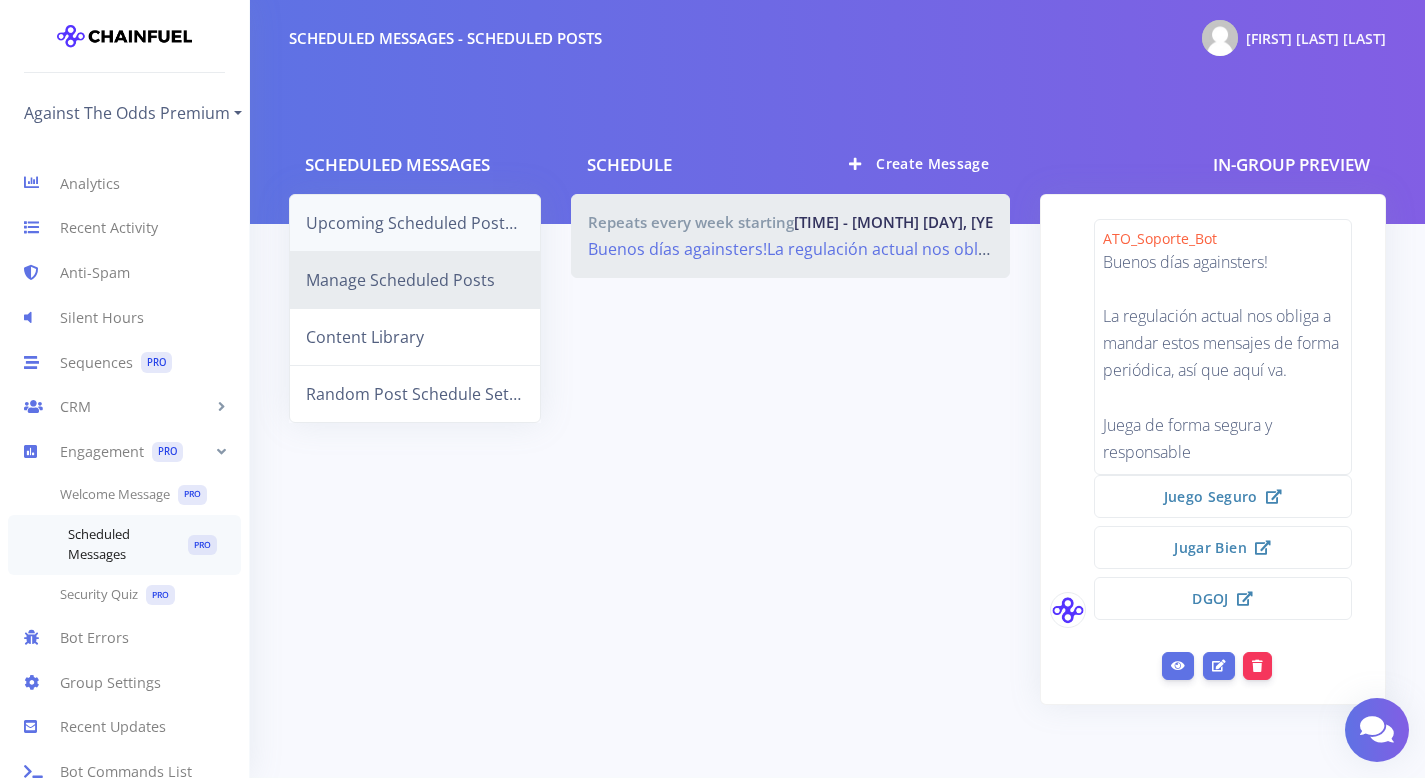 click on "Upcoming Scheduled Posts This Week" at bounding box center (415, 223) 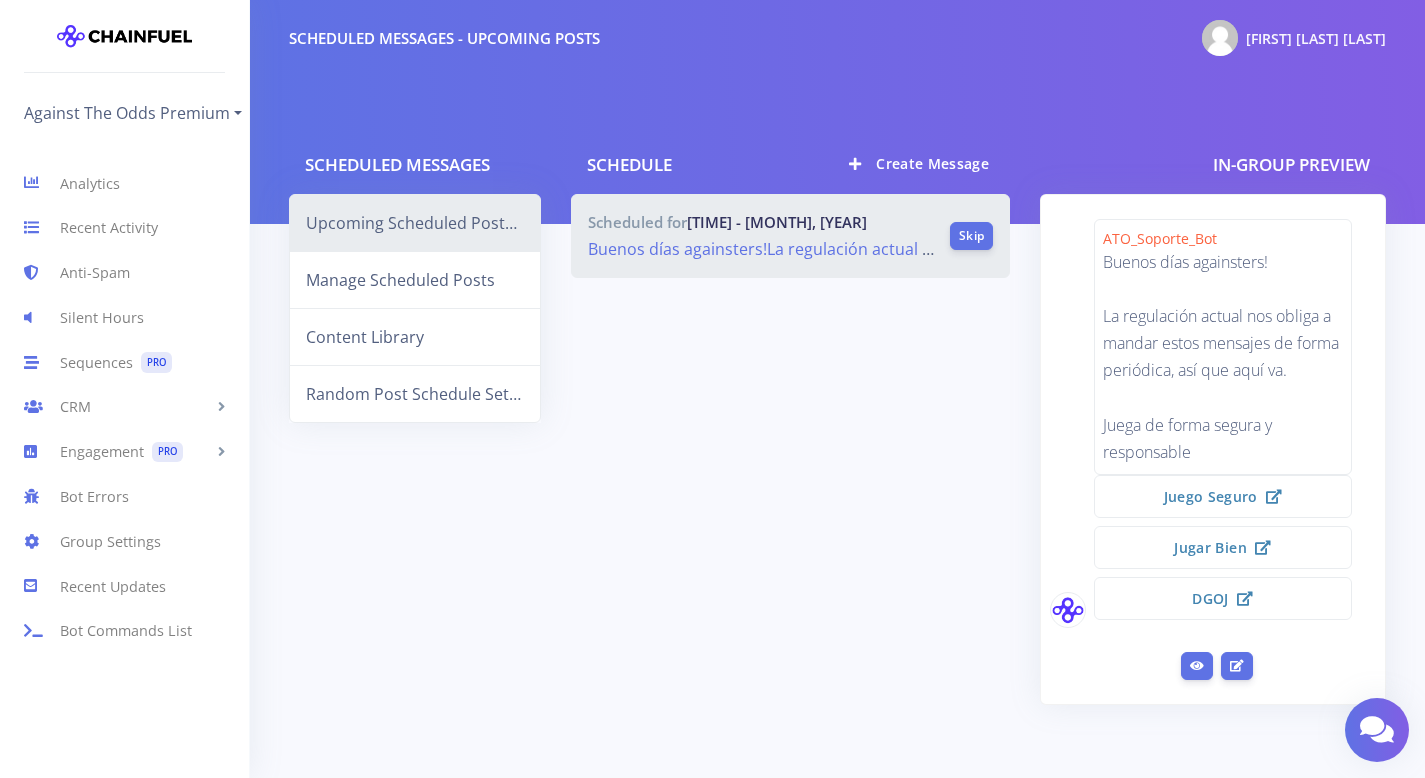 scroll, scrollTop: 0, scrollLeft: 0, axis: both 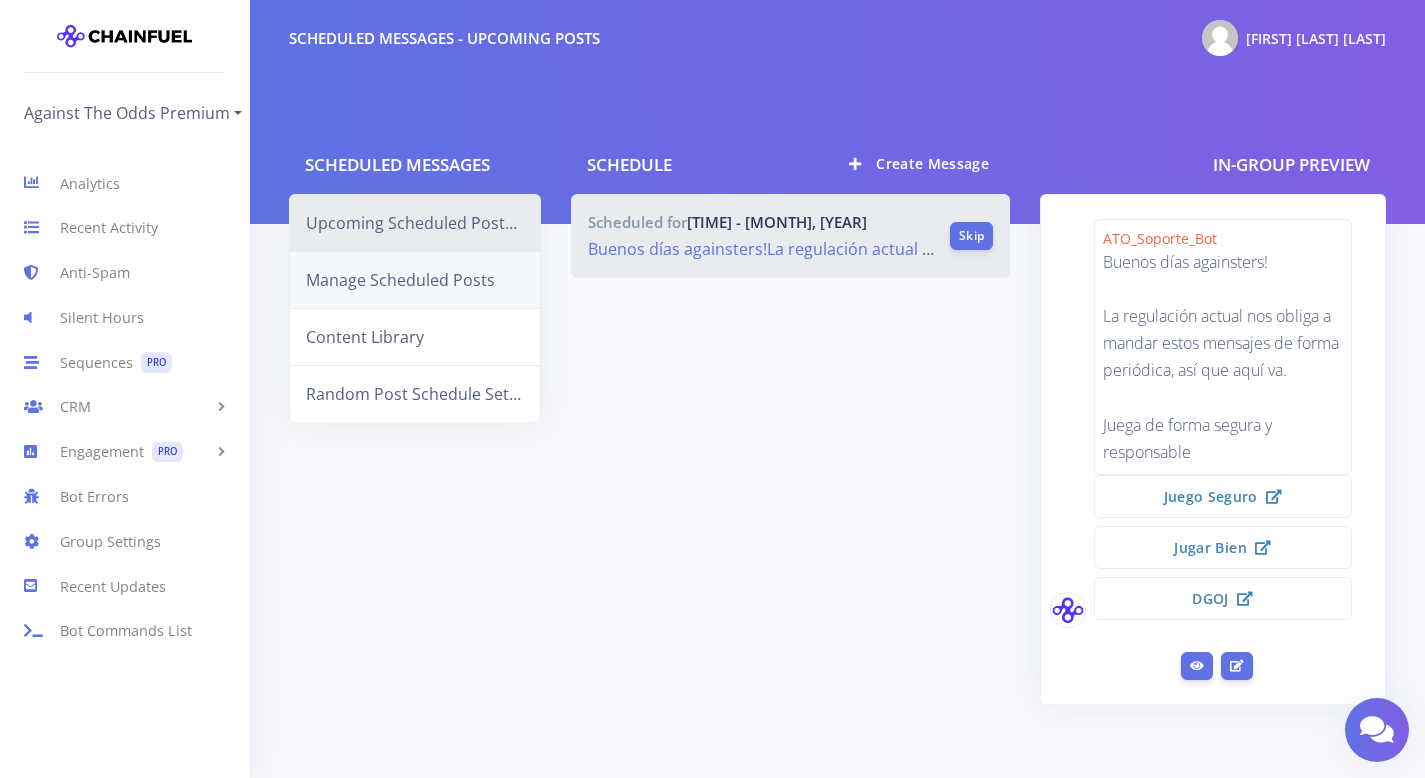 click on "Manage Scheduled Posts" at bounding box center [415, 280] 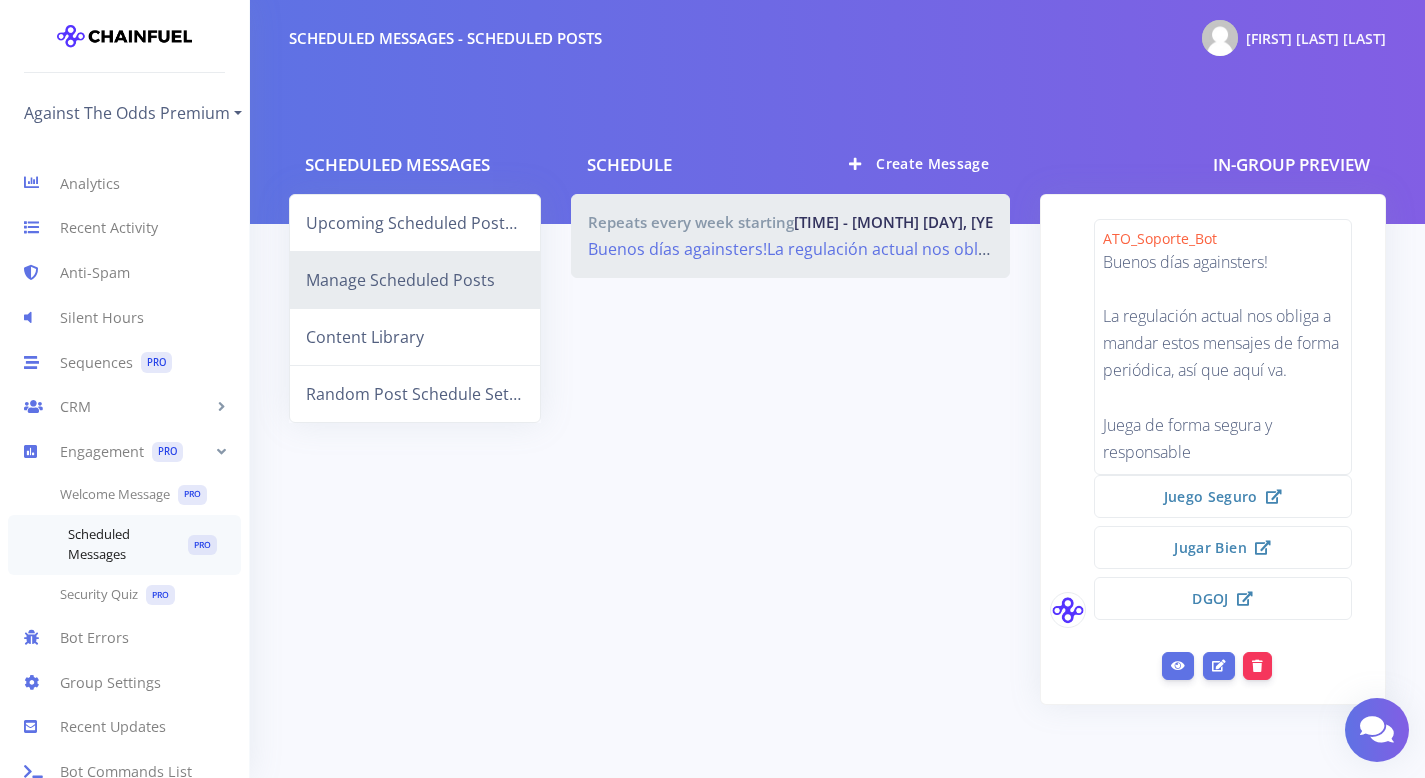 scroll, scrollTop: 0, scrollLeft: 0, axis: both 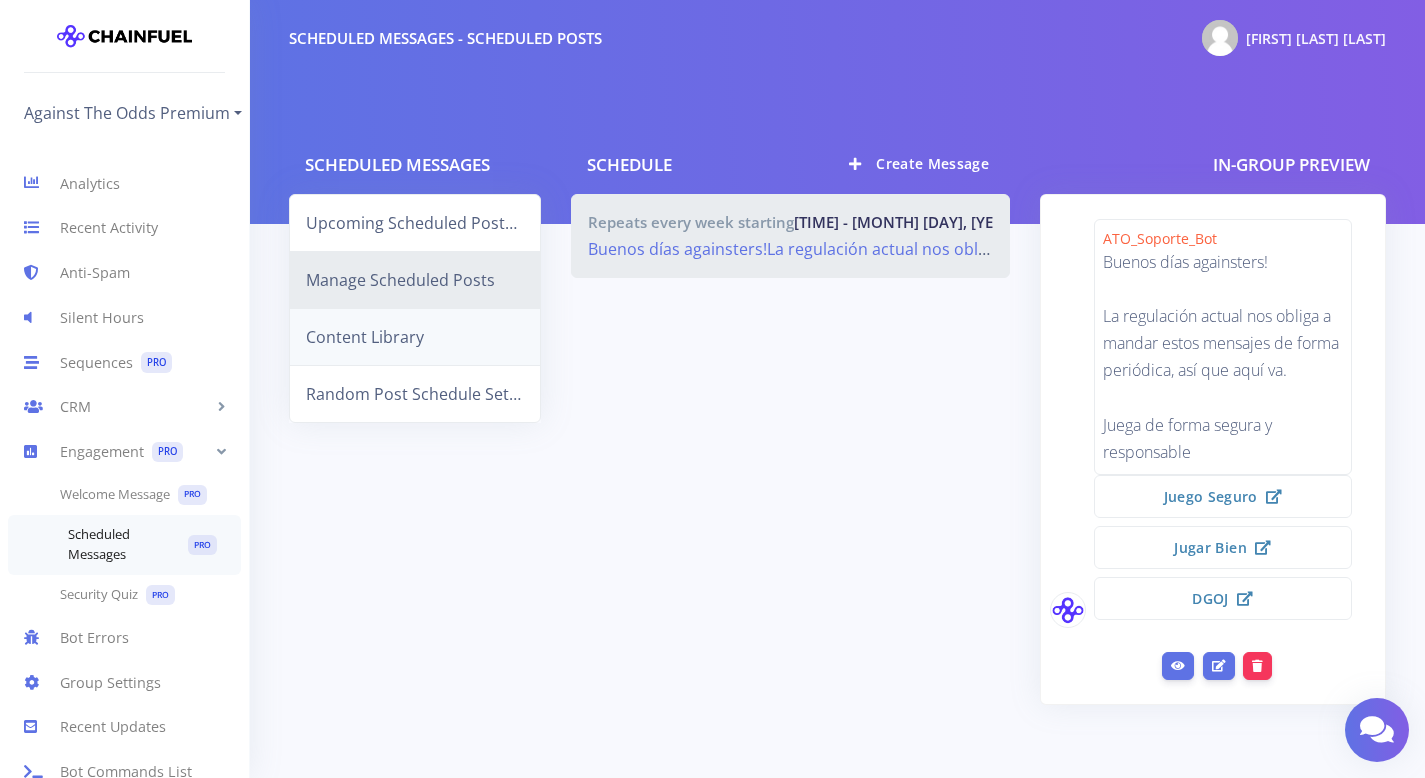 click on "Content Library" at bounding box center (415, 337) 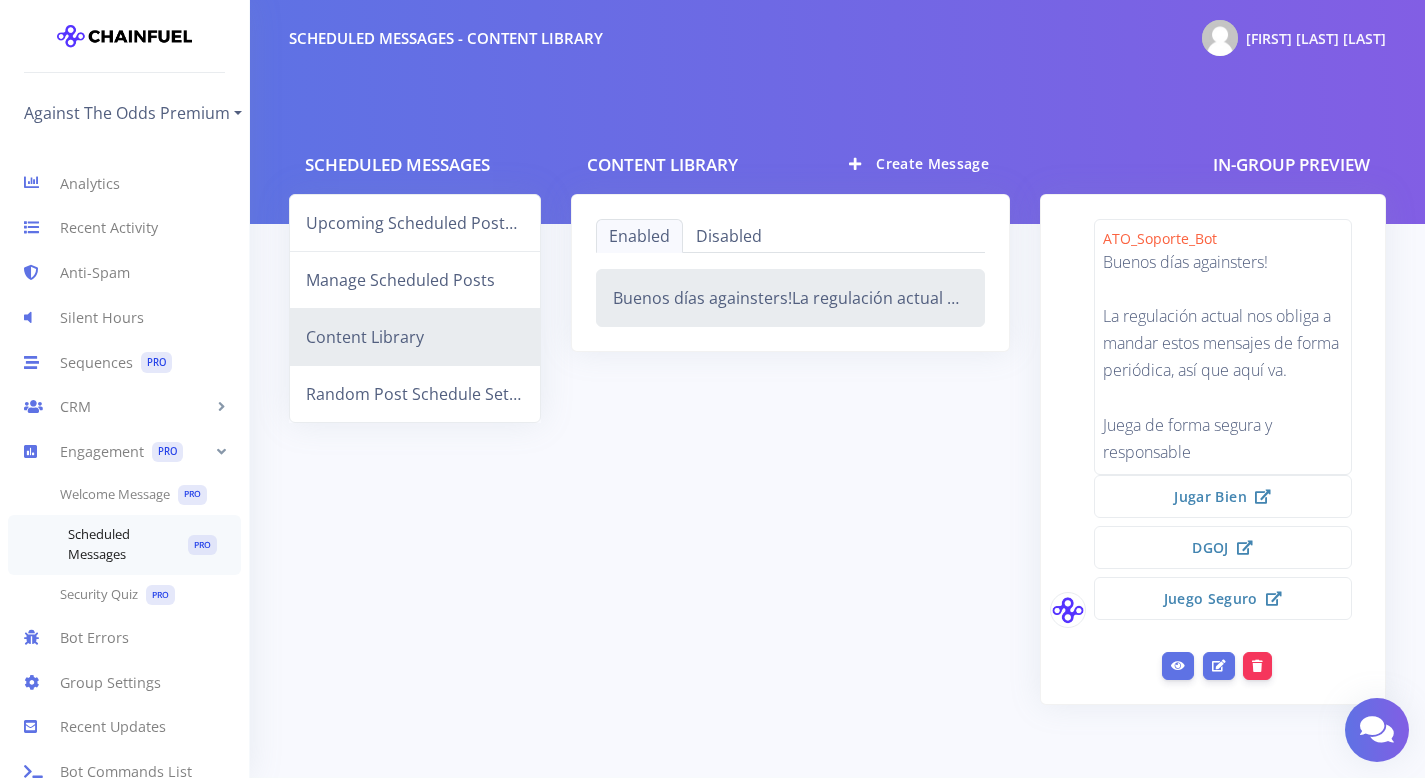 scroll, scrollTop: 0, scrollLeft: 0, axis: both 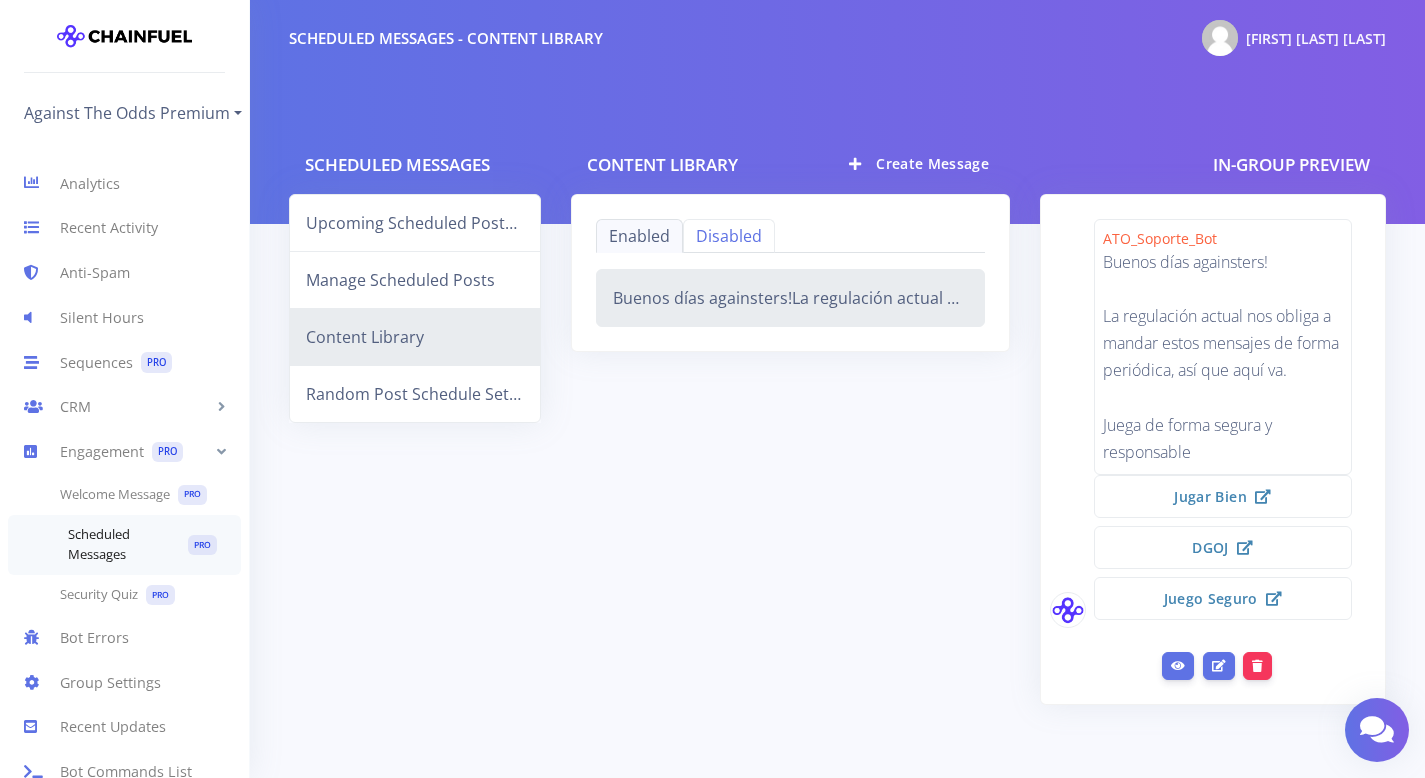 click on "Disabled" at bounding box center (729, 236) 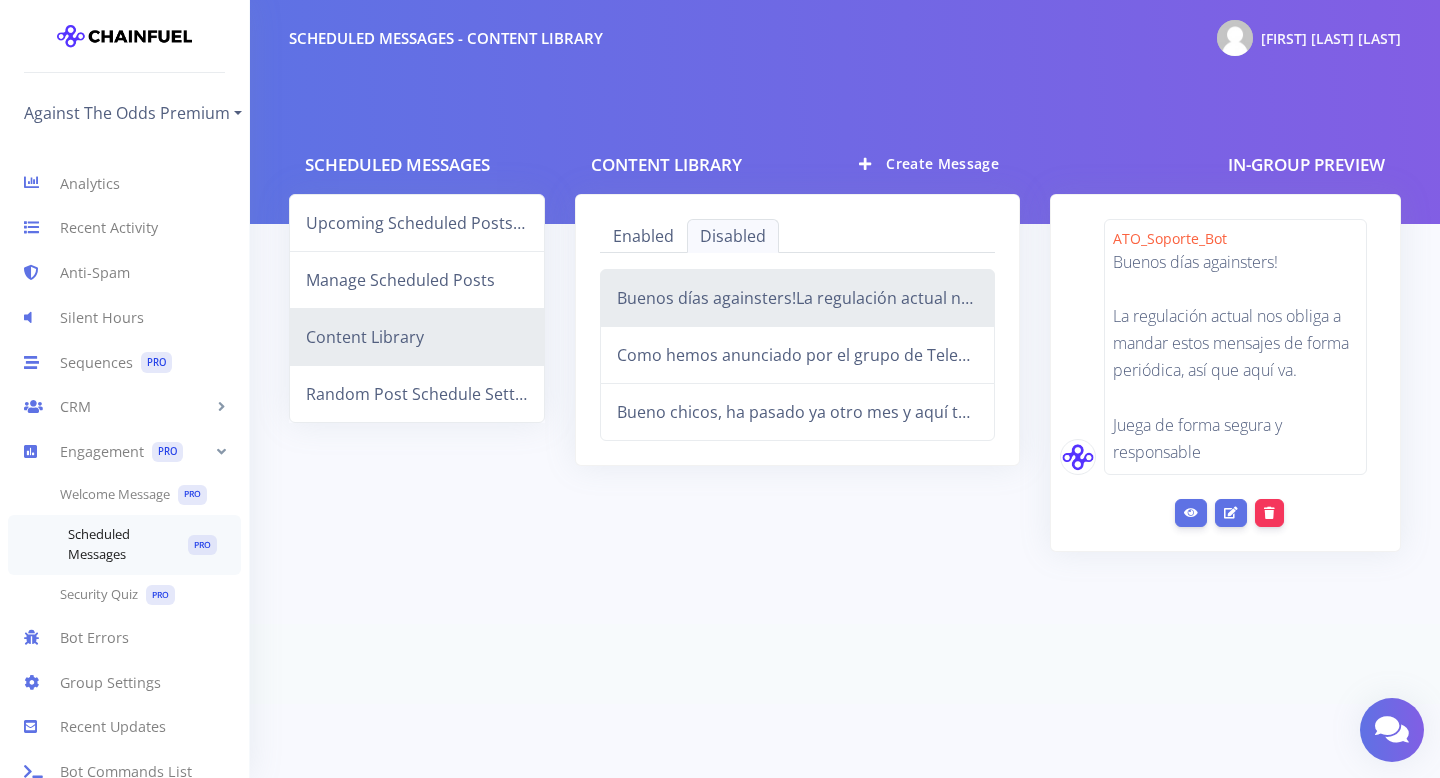 scroll, scrollTop: 0, scrollLeft: 0, axis: both 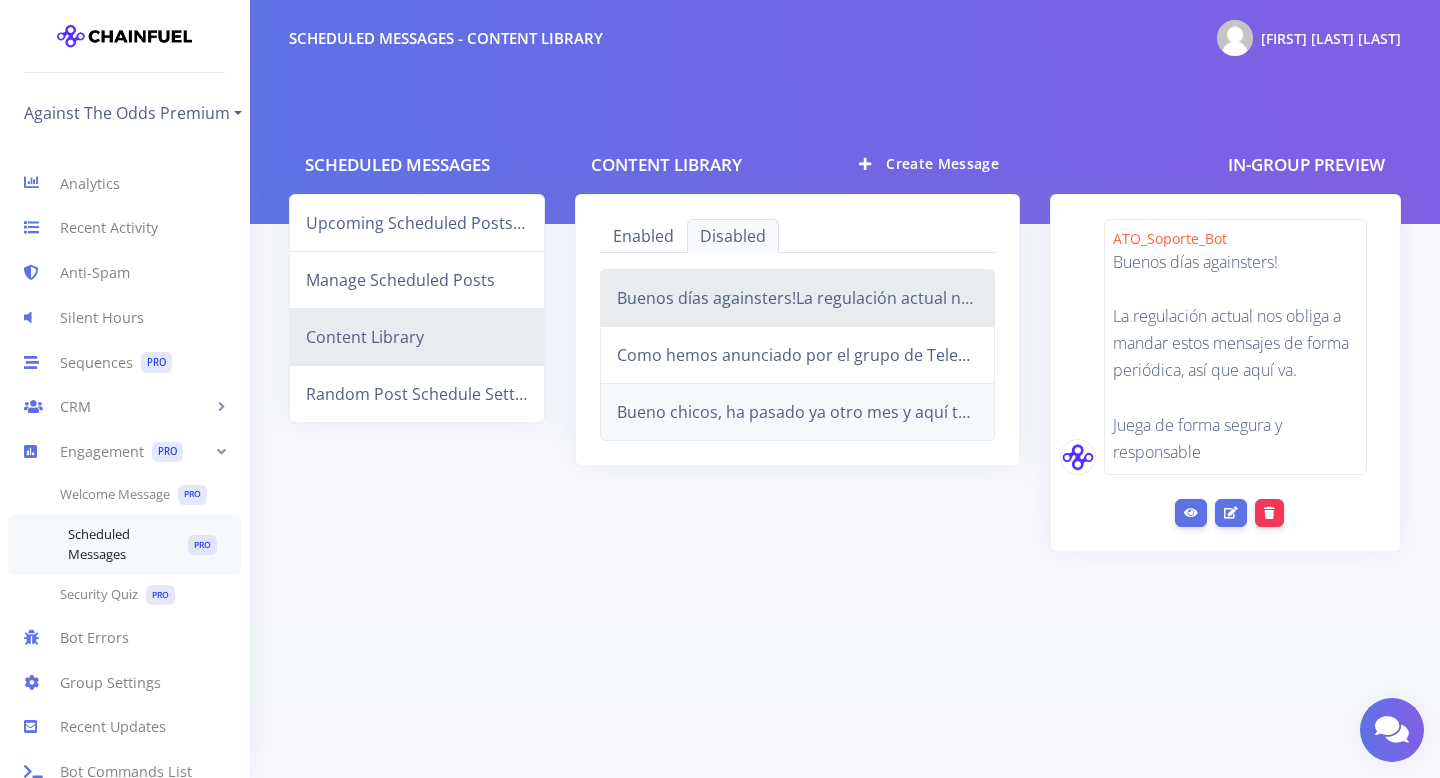 click on "Bueno chicos, ha pasado ya otro mes y aquí tenemos a los ganadores!Como siempre, nos pondremos en contacto con el primero para darle el mes gratis que se merece 💪🏼Reseteamos los puntos para que todos tengáis las mismas oportunidades este mes.Gracias a todos por ayudarnos a hacer de esto una comunidad mejor cada día!" at bounding box center (798, 412) 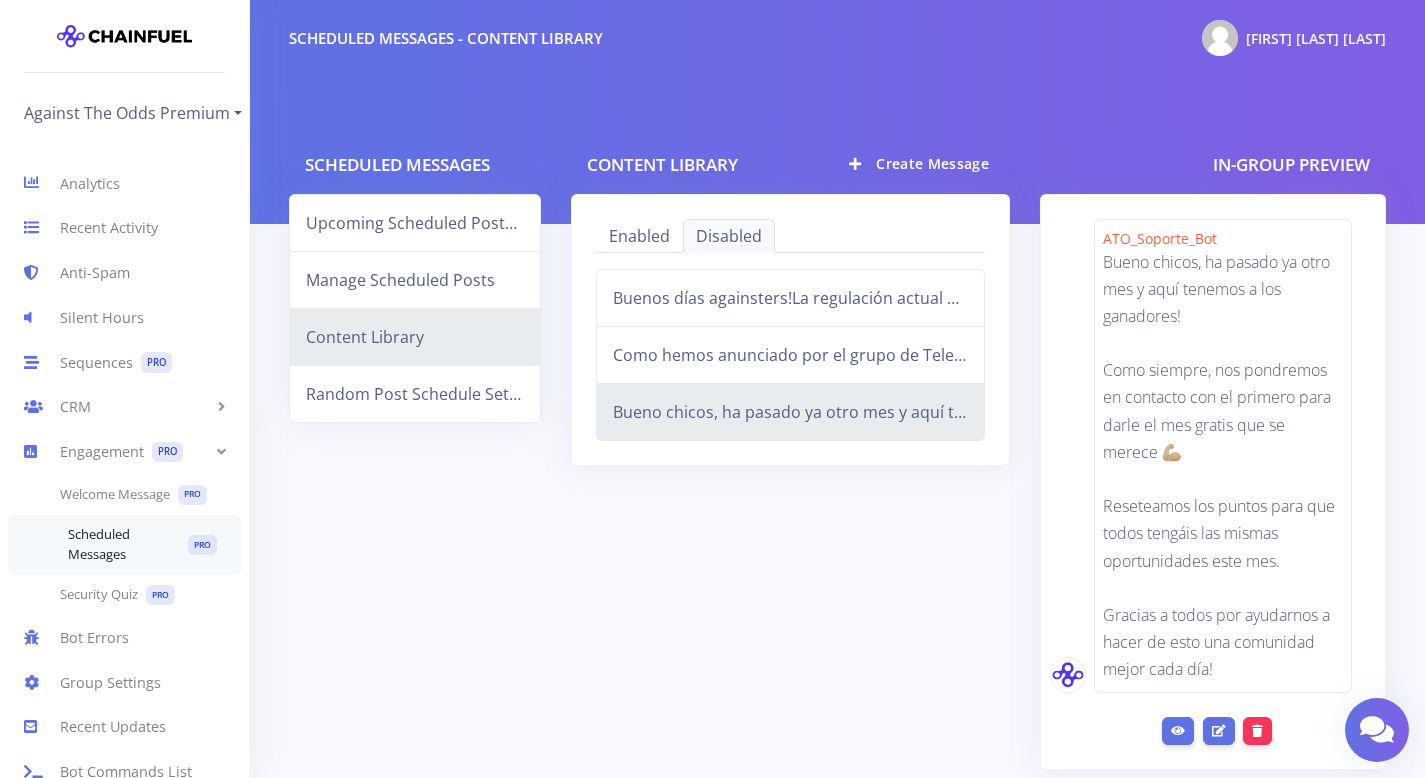 scroll, scrollTop: 0, scrollLeft: 0, axis: both 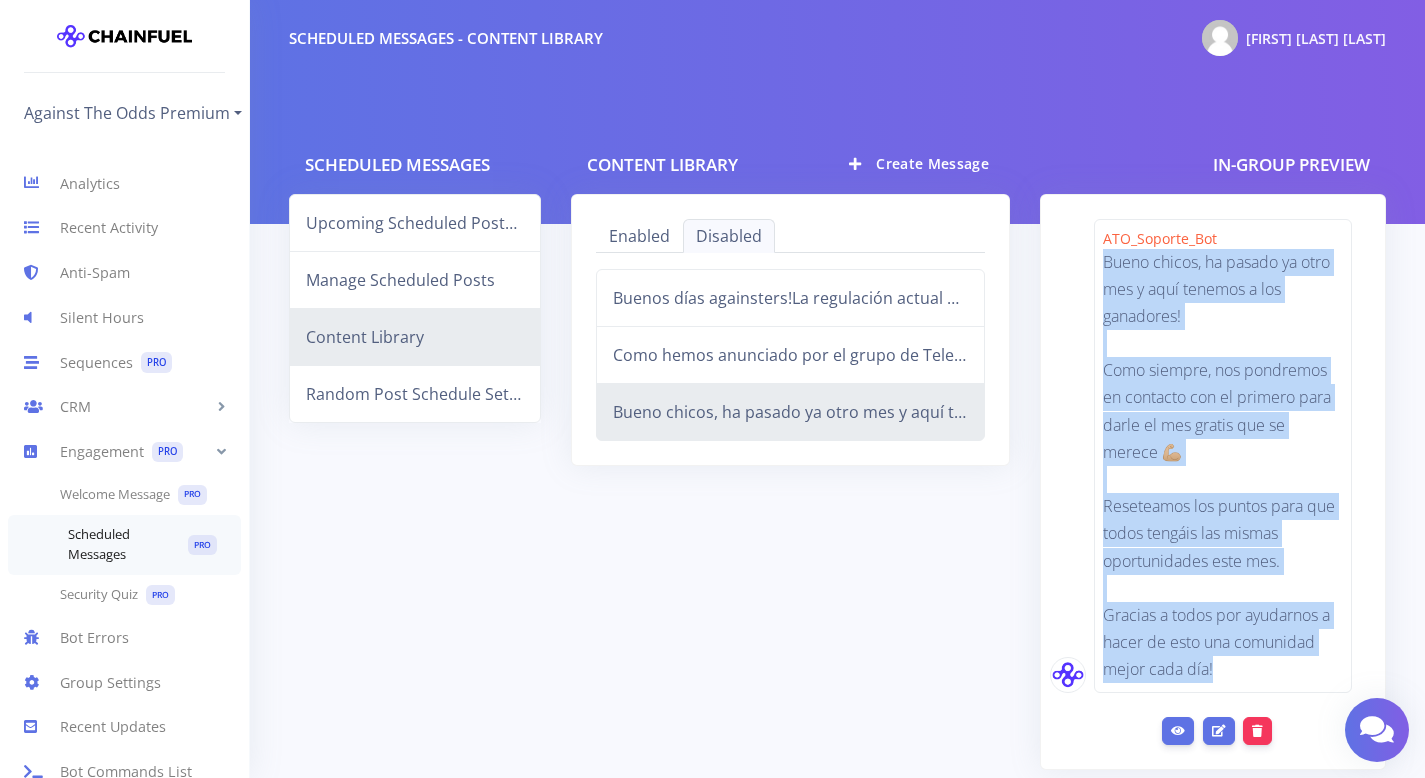 drag, startPoint x: 1247, startPoint y: 666, endPoint x: 1105, endPoint y: 274, distance: 416.92685 